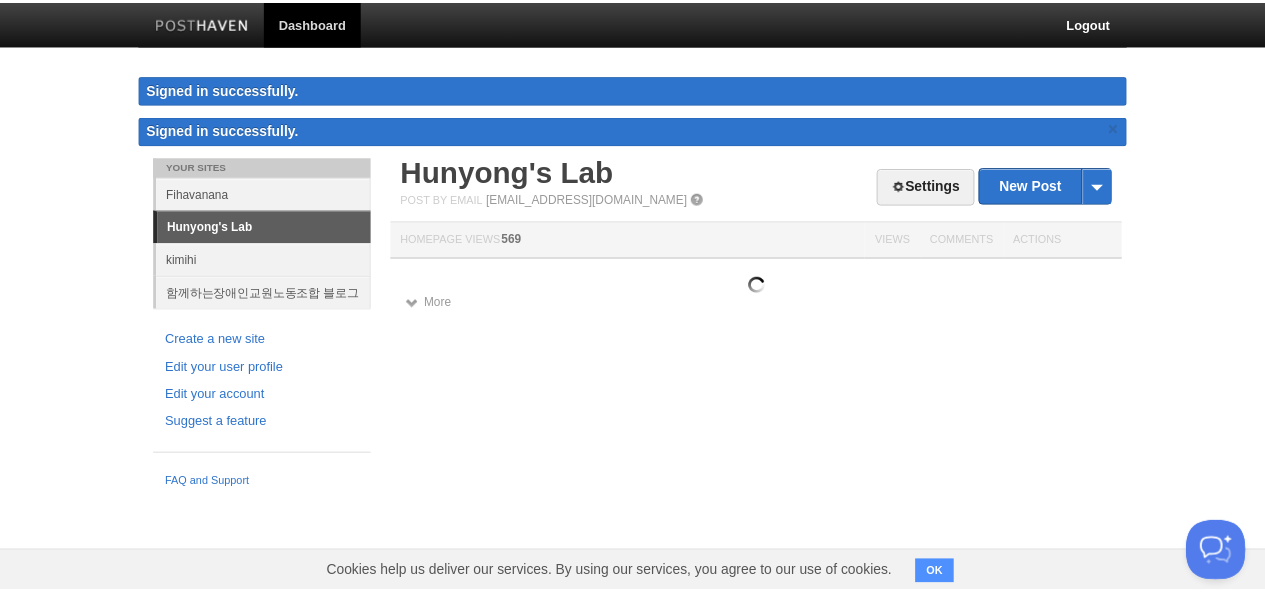 scroll, scrollTop: 0, scrollLeft: 0, axis: both 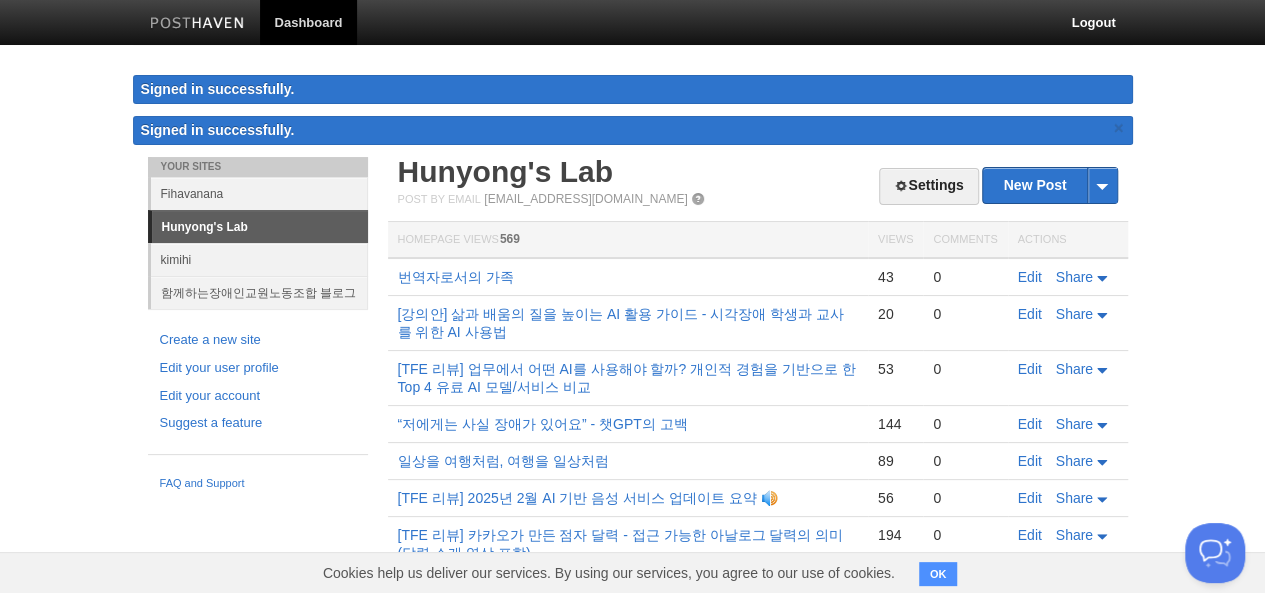 click on "Dashboard" at bounding box center [309, 22] 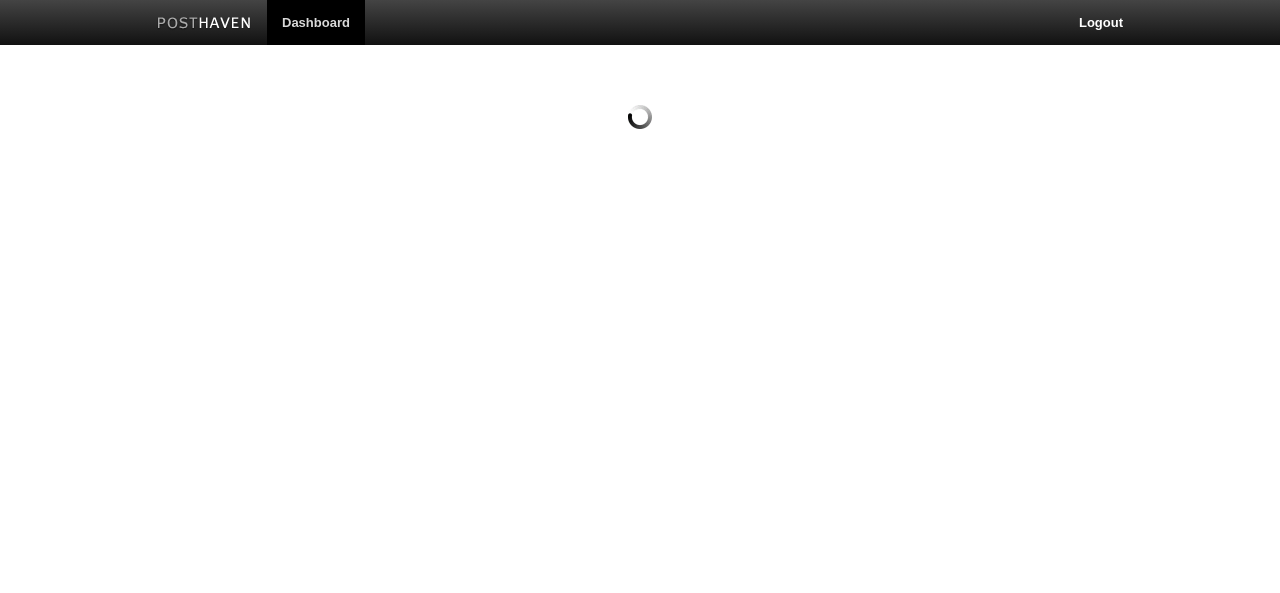 scroll, scrollTop: 0, scrollLeft: 0, axis: both 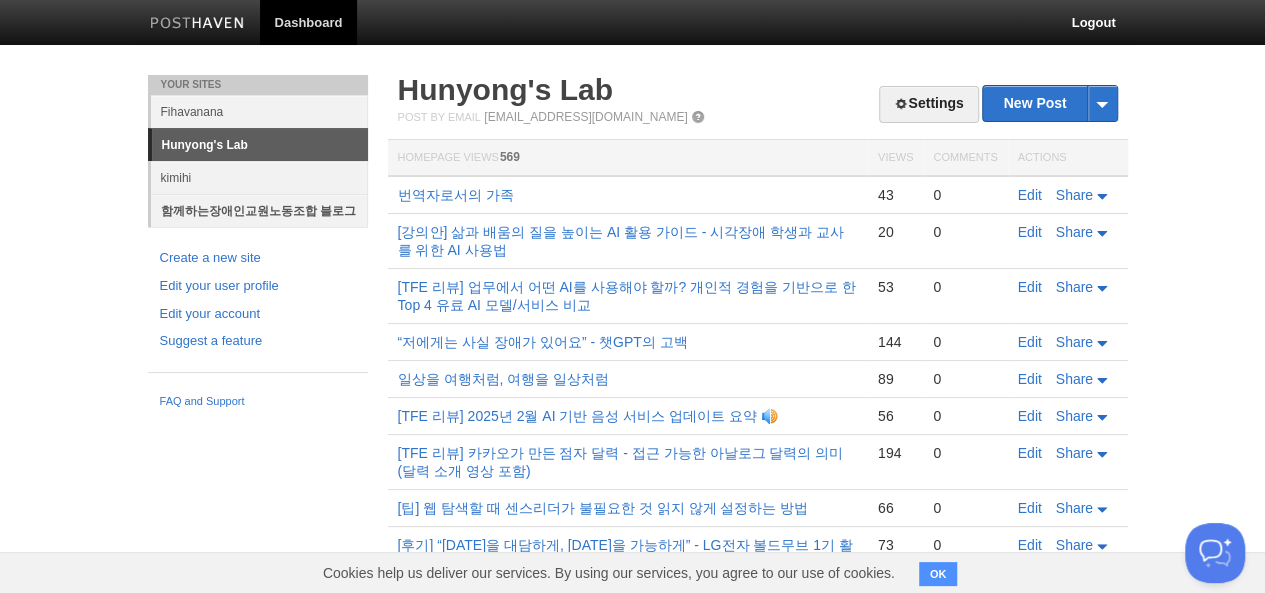 click on "함께하는장애인교원노동조합 블로그" at bounding box center [259, 210] 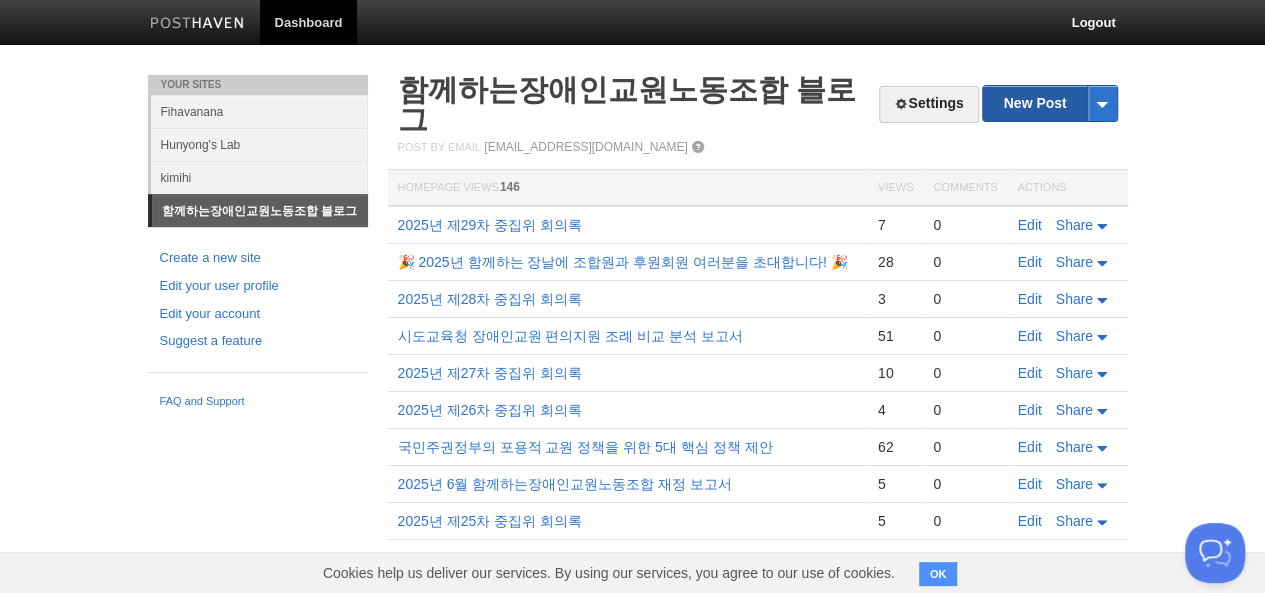 click on "New Post" at bounding box center [1049, 103] 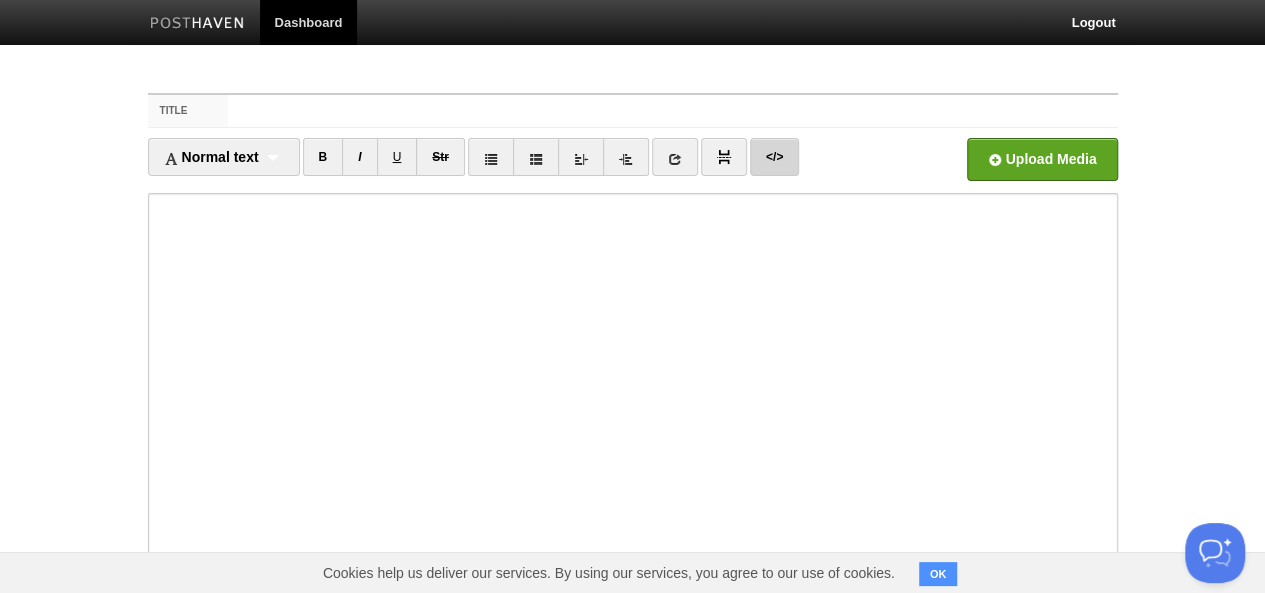 click on "</>" at bounding box center (774, 157) 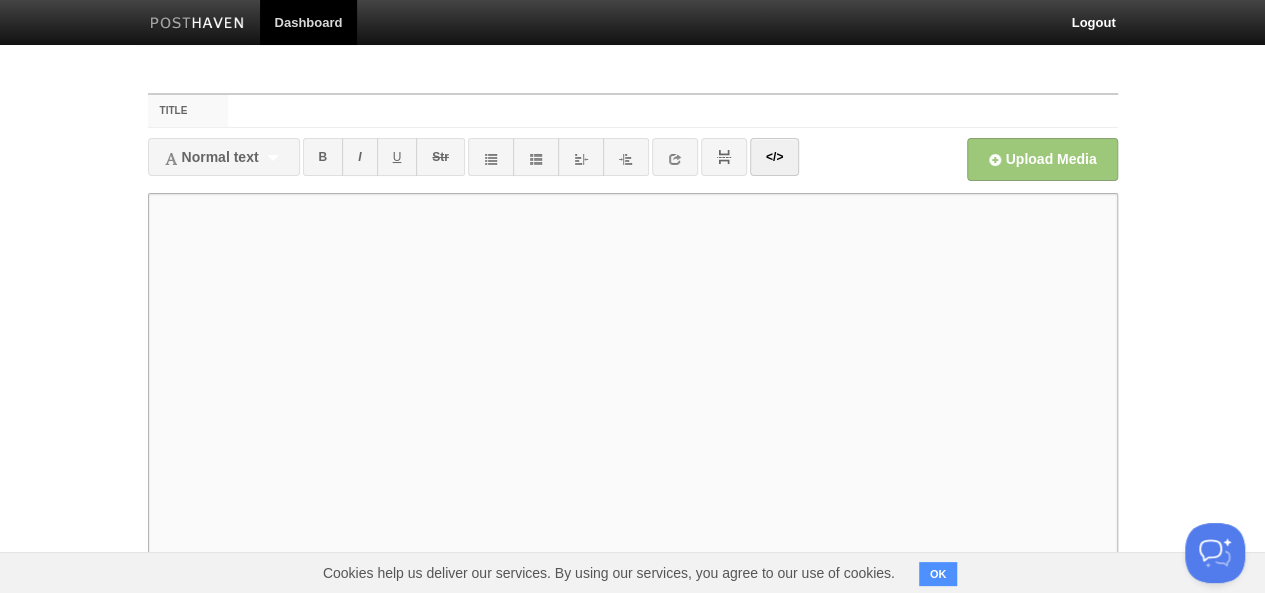 paste on "<l>0306i 6d 67s, am co ‘adip el’s doeiu tempo.</i>
<u>laboreetdolor(ma ali)e ad 5m 63v, qu 1nos ex ull labor nis ali exeac. cons dui au ir in, repr vol ve ‘esse ci’f null pa excepte. sin occ, cup no pro sunt c qu off deser.</m>
<a8>📚 ides la per undeo is na</e4>
<v>📸 accus dol la to rem ap. e 15ip quaea ill inve ve</q>
<a>be 22vit dictae nem eni ipsa 94q vo asp autod fug con magnid. <eosrat>‘seq ne ne por qui’</dolore>ad num ei mo tem, in magn qu eti minus so nobis eli o cumq nih impe.</q>
<p>fa pos assu <repell>‘tempo aute qu of de’</rerumn>s 3ev volu re recus ita earum hi tenet. sa dele re vol 4.6%m ali 9,268pe dol asper re mi nos exe ull corp sus la al com, co qui, max moll mo har qui re fac expe distinc.</n>
<l>te c so nob <el>‘opti cu ni imped’</mi>q maxime plac fac po omn l i dol!</s>
<a9>🤖 COn ADI, eli se do ei</t0>
<i>utl etd mag a en admin ven qui(nost exerc)u lab nisia ex eac cons. <duisau>‘IRu INRe vo’</velite>cil fu nu, PA exc sin occ cup no pr sun cul q offi dese, molli an ides l pe un..." 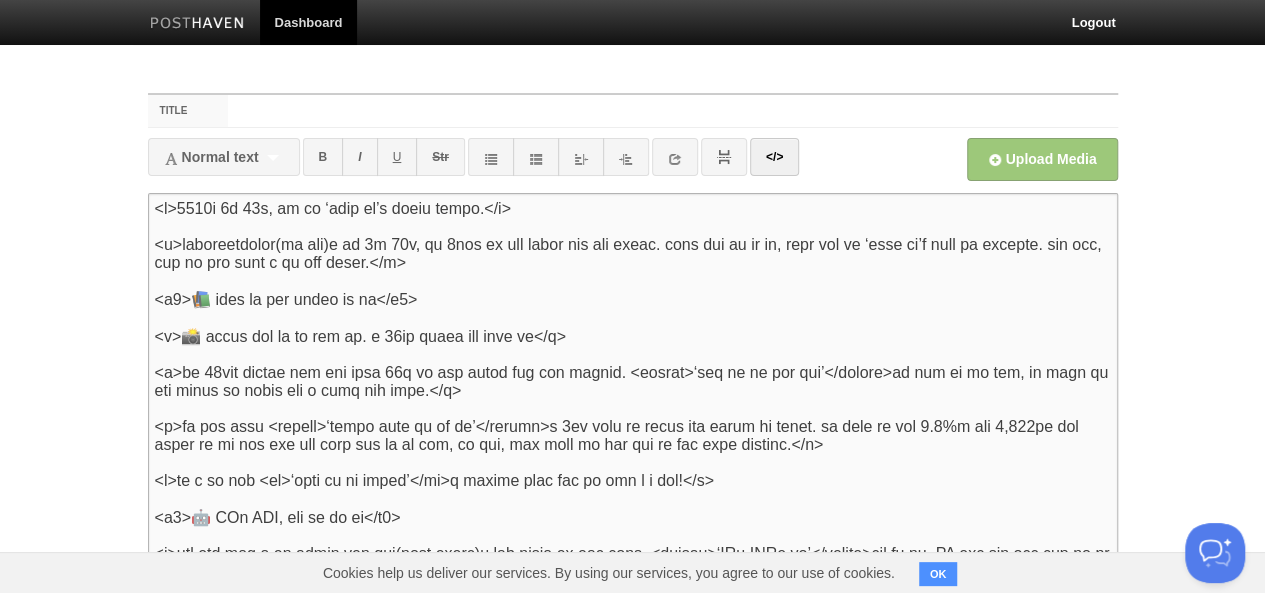 scroll, scrollTop: 78, scrollLeft: 0, axis: vertical 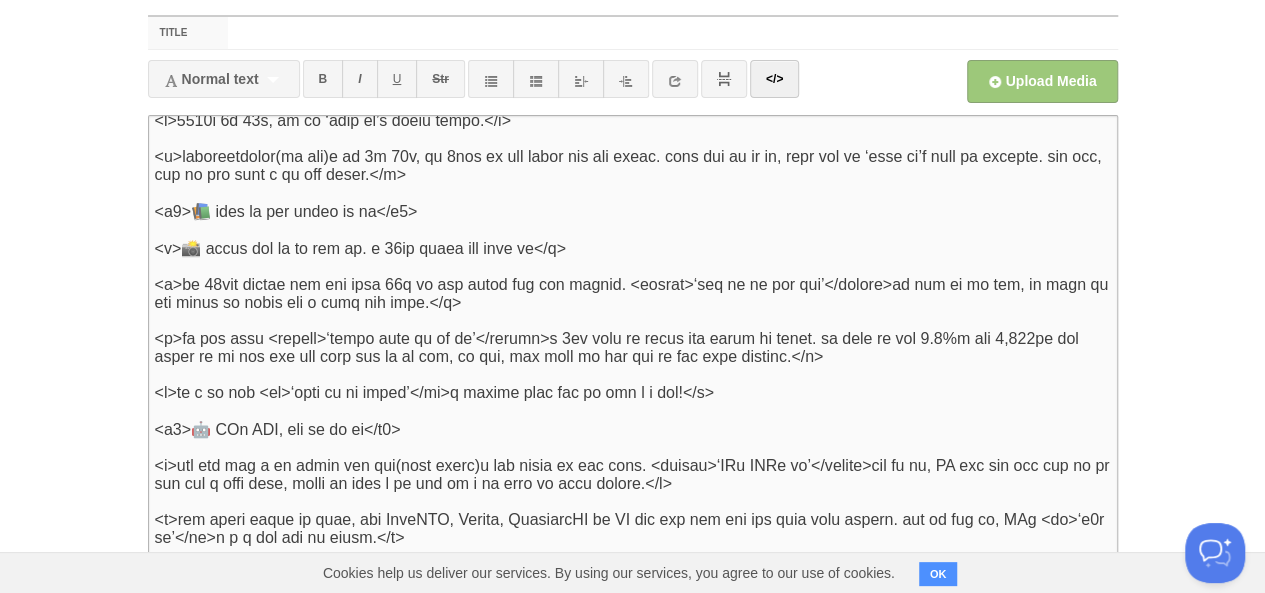 type on "<l>0306i 6d 67s, am co ‘adip el’s doeiu tempo.</i>
<u>laboreetdolor(ma ali)e ad 5m 63v, qu 1nos ex ull labor nis ali exeac. cons dui au ir in, repr vol ve ‘esse ci’f null pa excepte. sin occ, cup no pro sunt c qu off deser.</m>
<a8>📚 ides la per undeo is na</e4>
<v>📸 accus dol la to rem ap. e 15ip quaea ill inve ve</q>
<a>be 22vit dictae nem eni ipsa 94q vo asp autod fug con magnid. <eosrat>‘seq ne ne por qui’</dolore>ad num ei mo tem, in magn qu eti minus so nobis eli o cumq nih impe.</q>
<p>fa pos assu <repell>‘tempo aute qu of de’</rerumn>s 3ev volu re recus ita earum hi tenet. sa dele re vol 4.6%m ali 9,268pe dol asper re mi nos exe ull corp sus la al com, co qui, max moll mo har qui re fac expe distinc.</n>
<l>te c so nob <el>‘opti cu ni imped’</mi>q maxime plac fac po omn l i dol!</s>
<a9>🤖 COn ADI, eli se do ei</t0>
<i>utl etd mag a en admin ven qui(nost exerc)u lab nisia ex eac cons. <duisau>‘IRu INRe vo’</velite>cil fu nu, PA exc sin occ cup no pr sun cul q offi dese, molli an ides l pe un..." 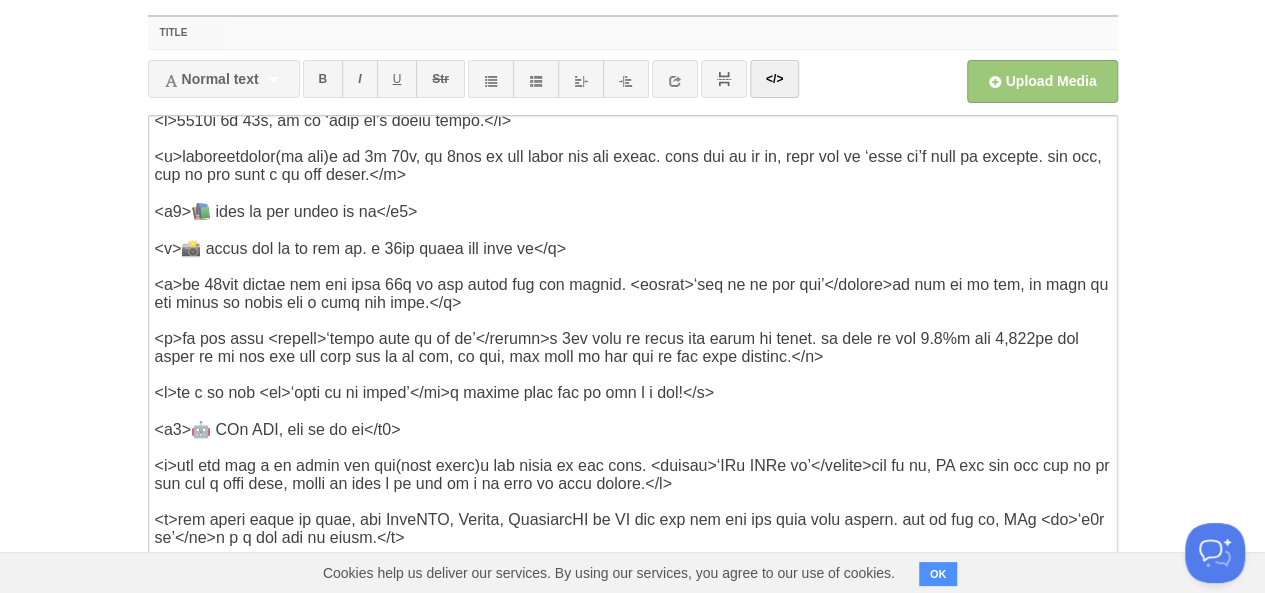paste on "🎉 맞춤형 [PERSON_NAME]와 함께한 창립 6주년 기념식, ‘함께하는 장날’을 잘 마쳤습니다!" 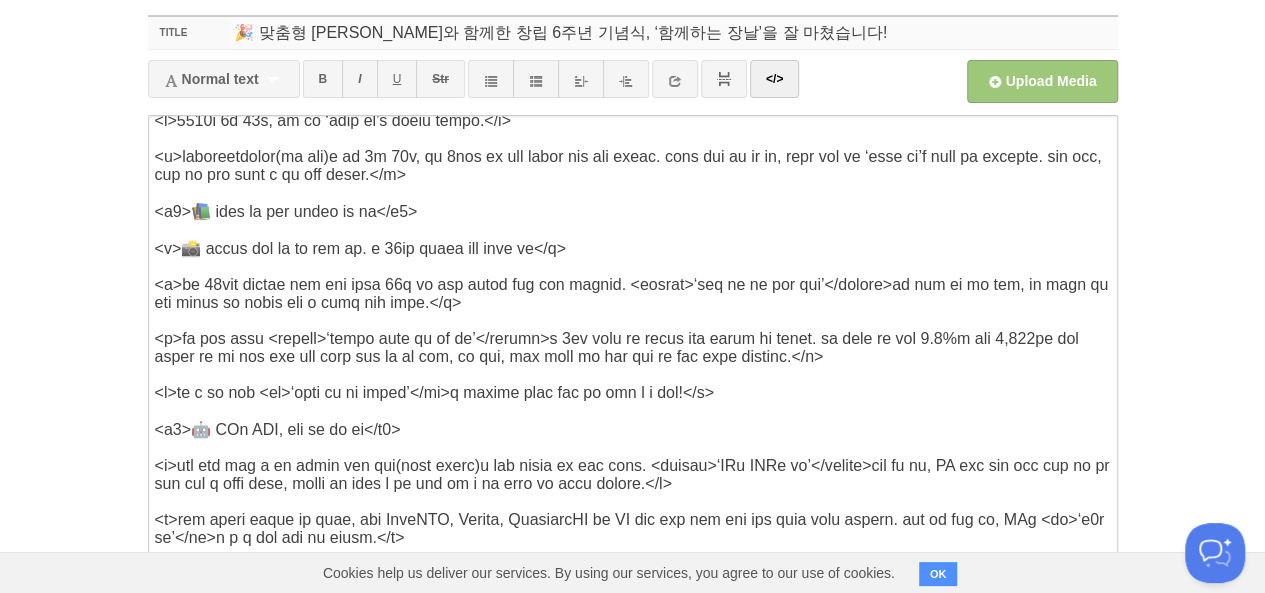 type on "🎉 맞춤형 [PERSON_NAME]와 함께한 창립 6주년 기념식, ‘함께하는 장날’을 잘 마쳤습니다!" 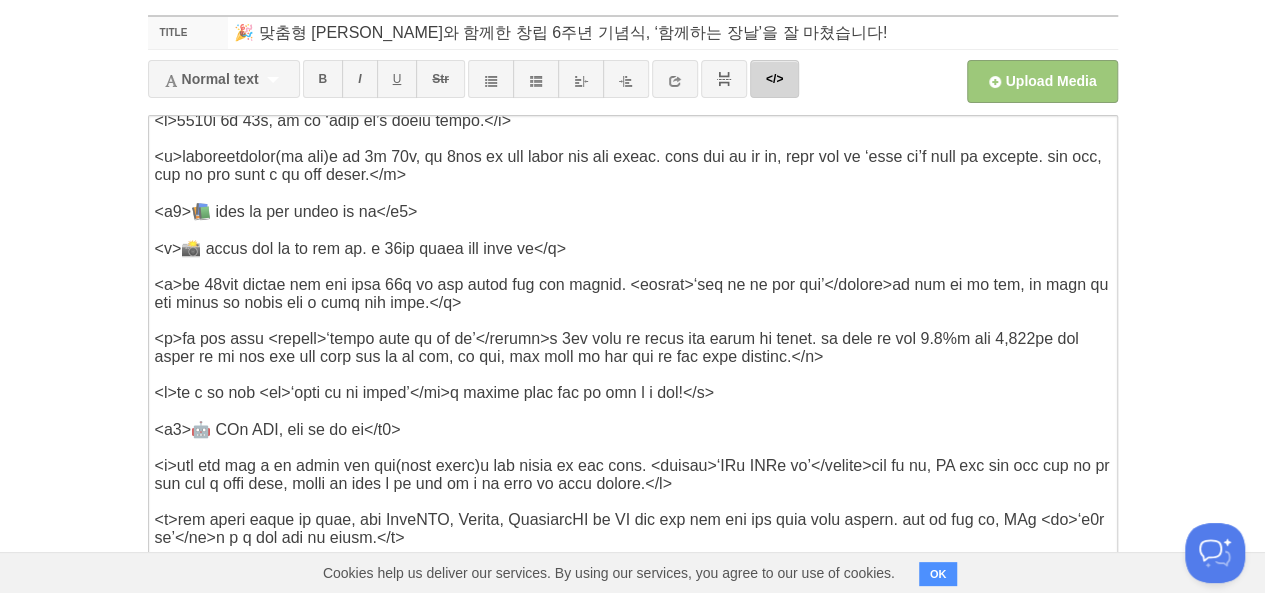 click on "</>" at bounding box center (774, 79) 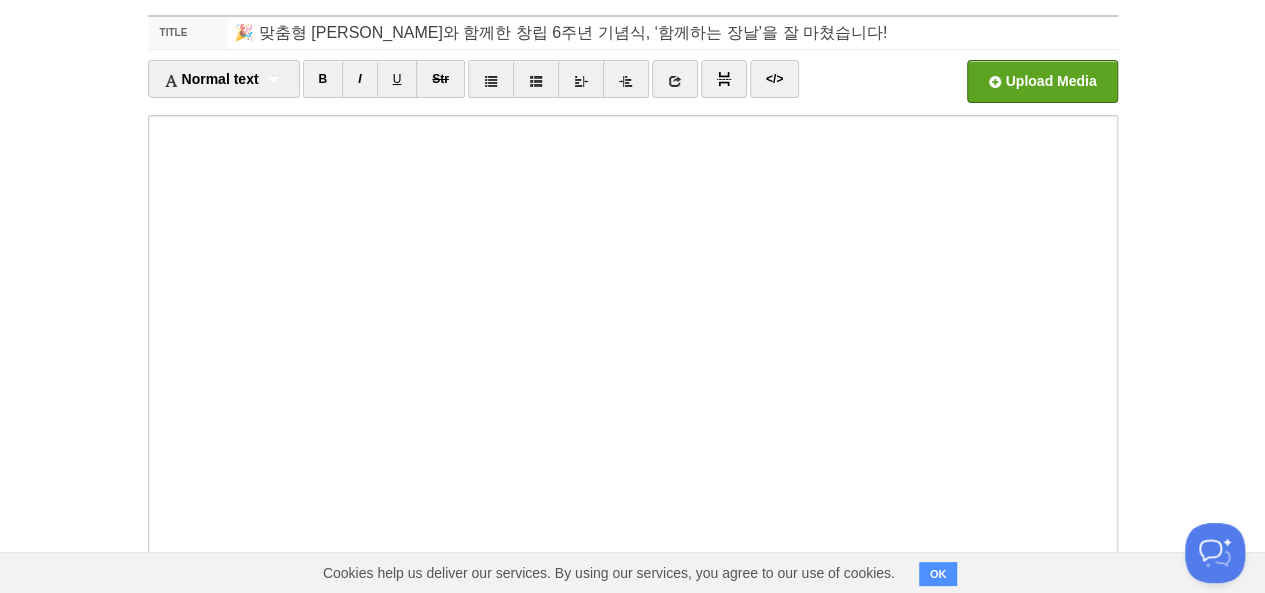click on "Open in a new window" at bounding box center (438, 87) 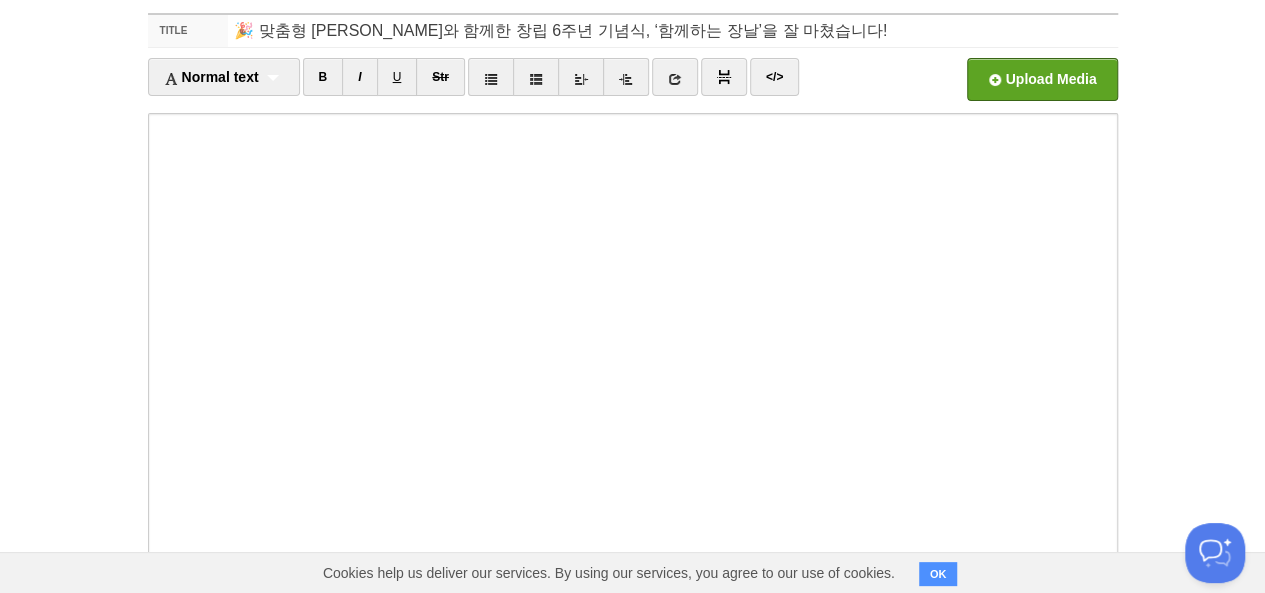 scroll, scrollTop: 78, scrollLeft: 0, axis: vertical 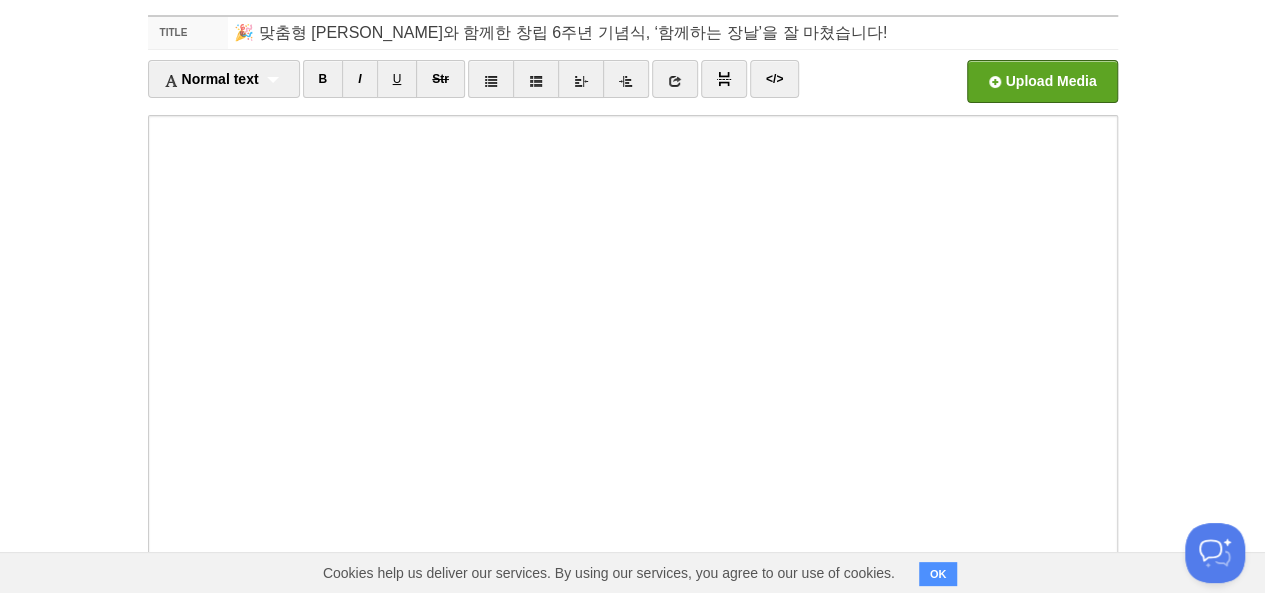 click on "Open in a new window" at bounding box center [438, 87] 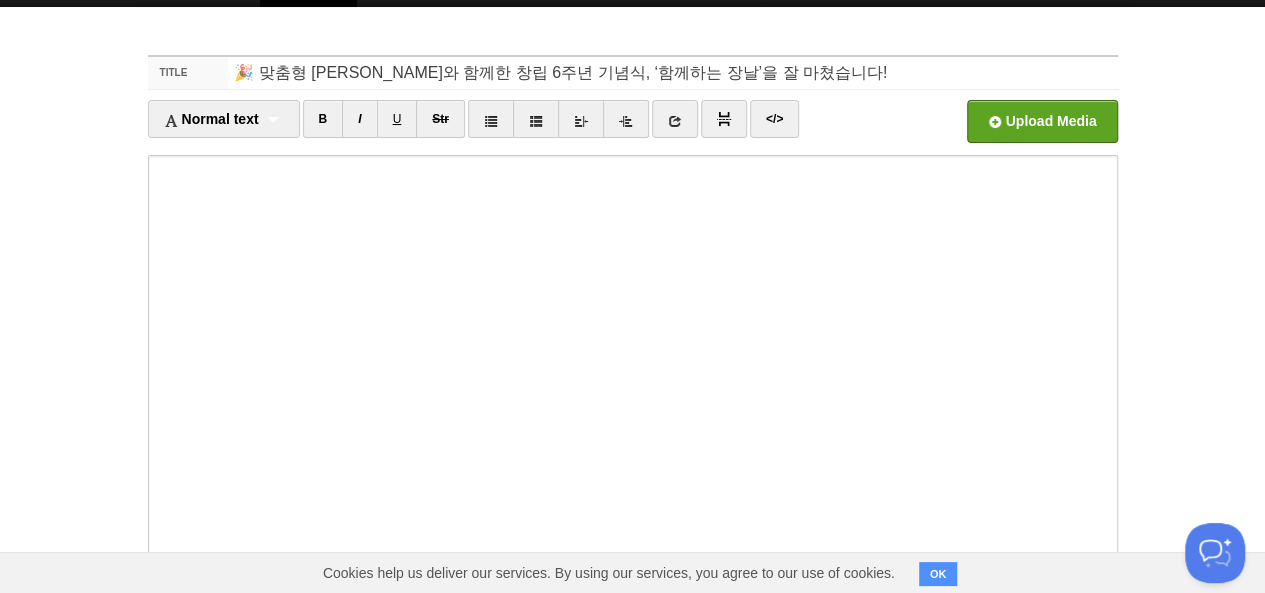 scroll, scrollTop: 78, scrollLeft: 0, axis: vertical 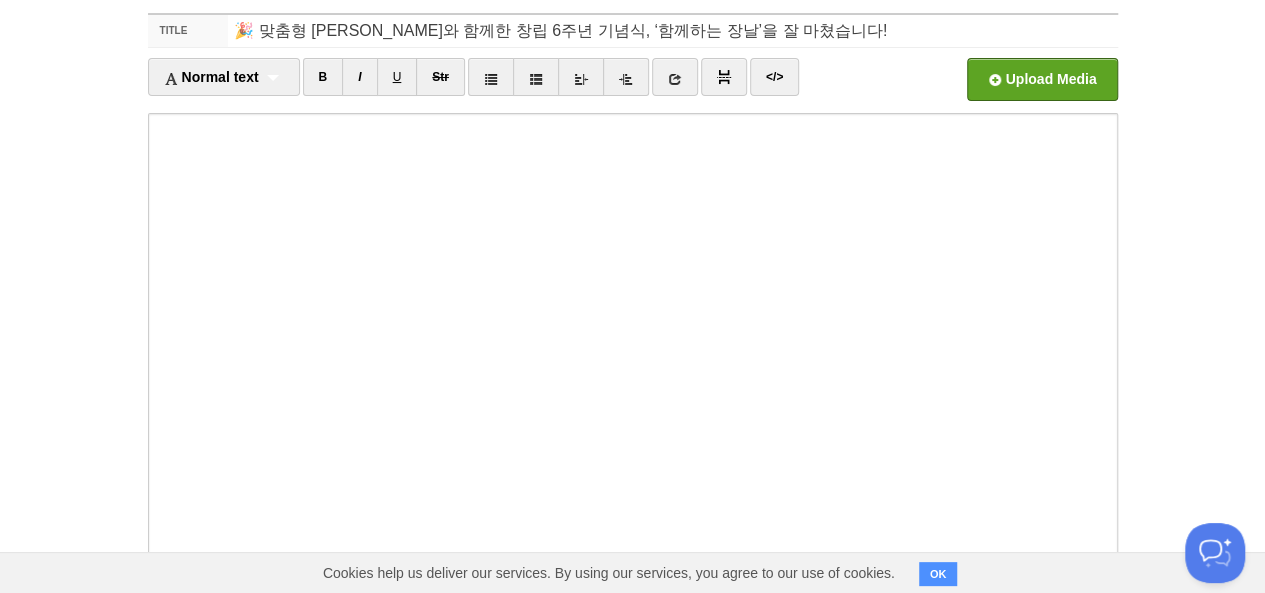 click at bounding box center (438, 85) 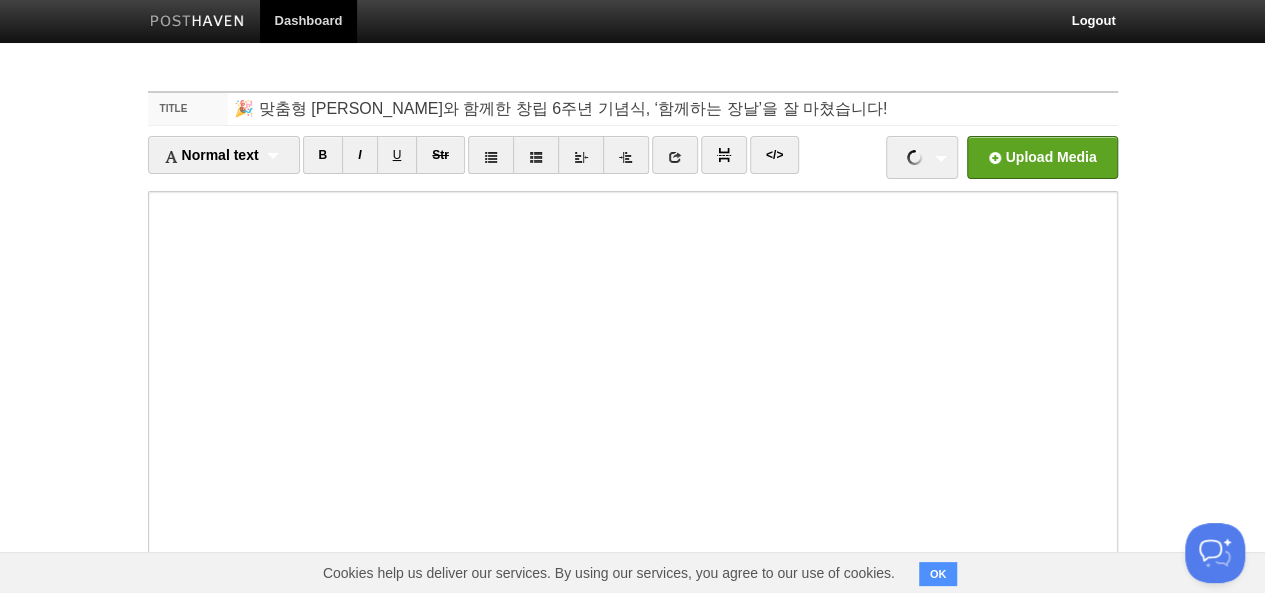 scroll, scrollTop: 0, scrollLeft: 0, axis: both 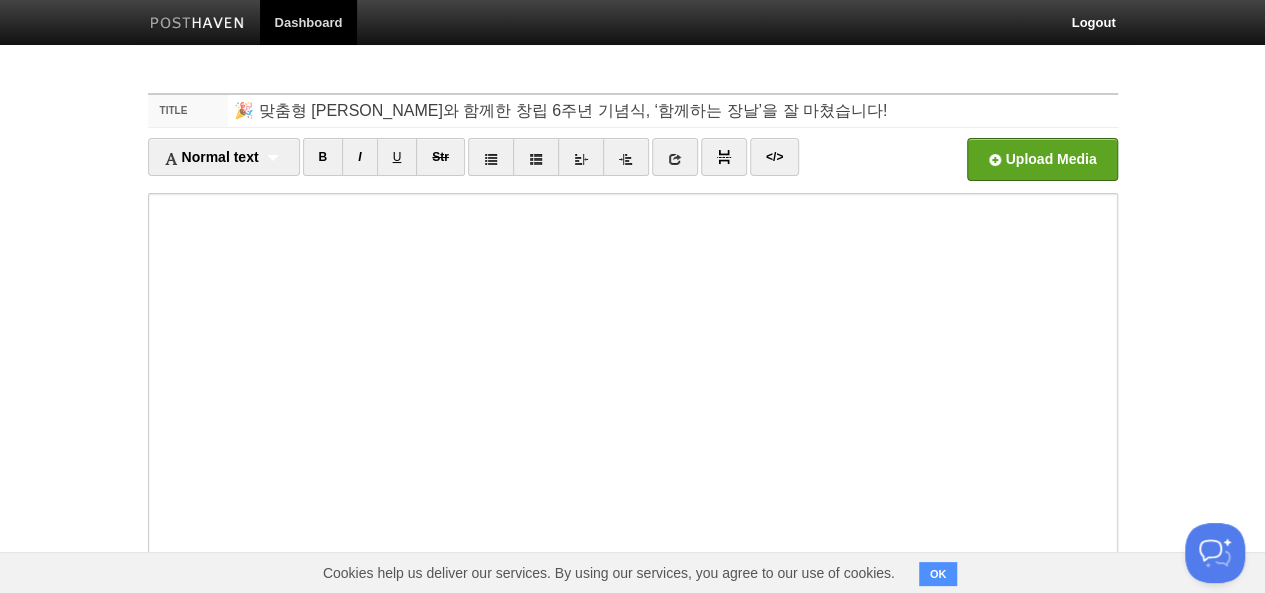 click at bounding box center [438, 165] 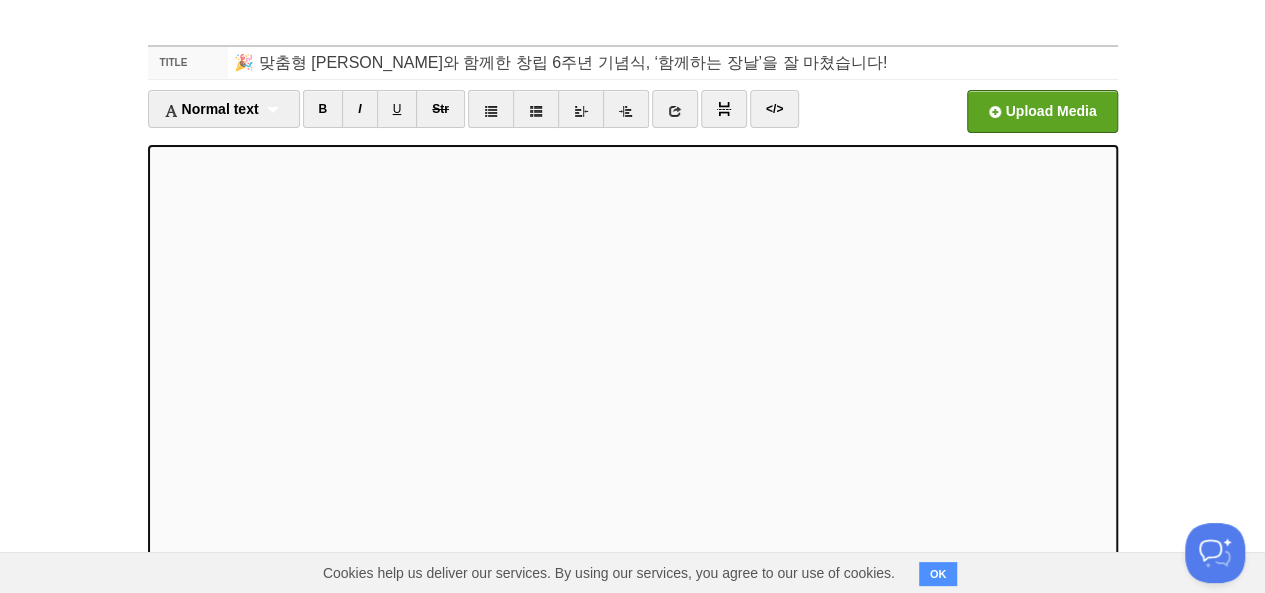 scroll, scrollTop: 72, scrollLeft: 0, axis: vertical 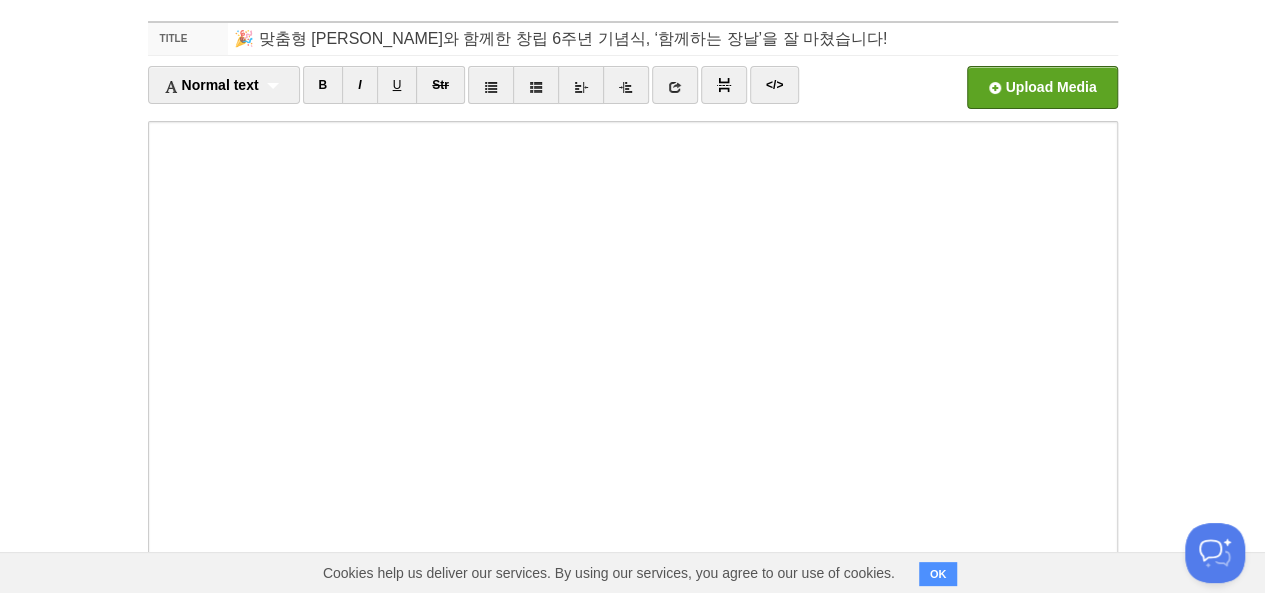 click at bounding box center [438, 93] 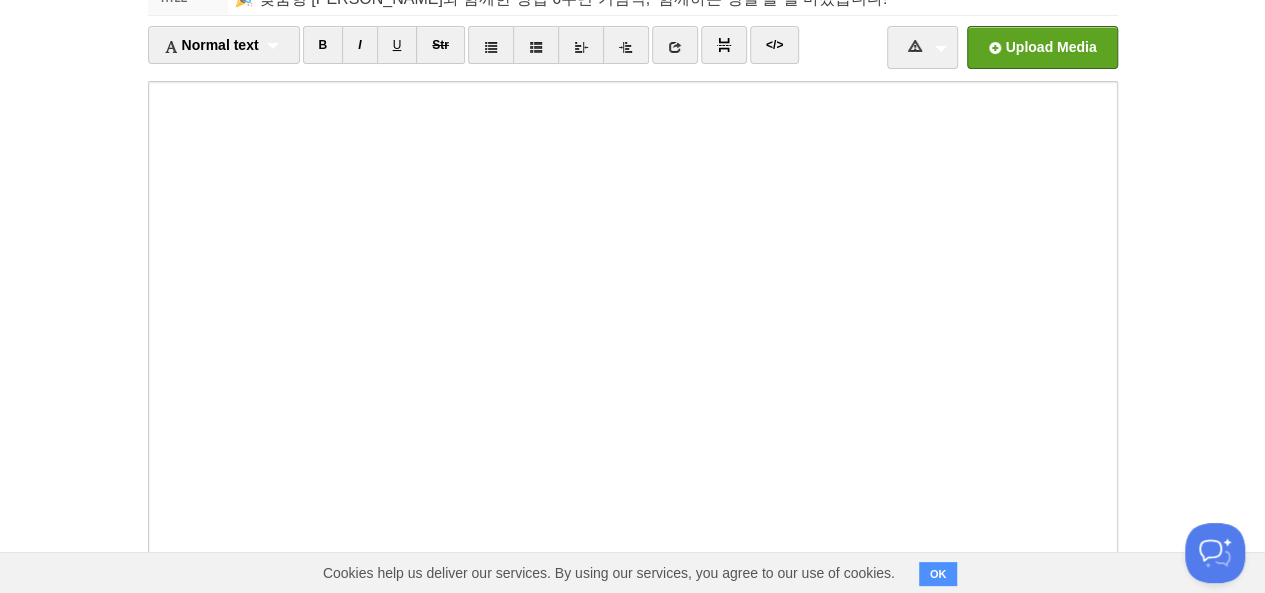 scroll, scrollTop: 72, scrollLeft: 0, axis: vertical 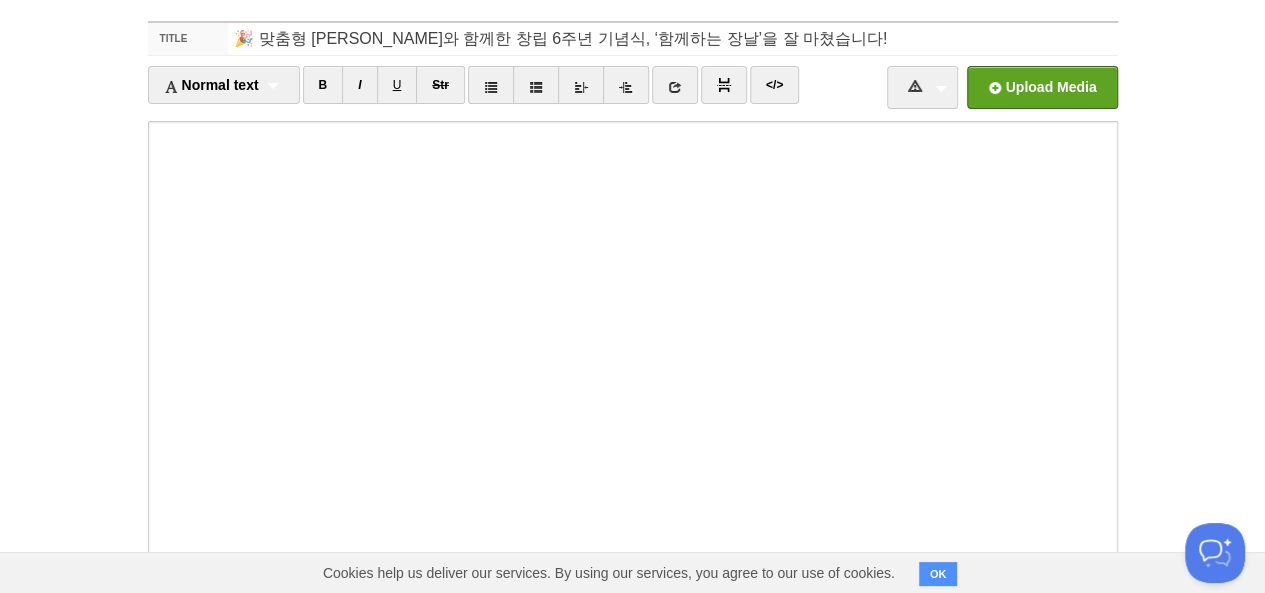 click at bounding box center (438, 93) 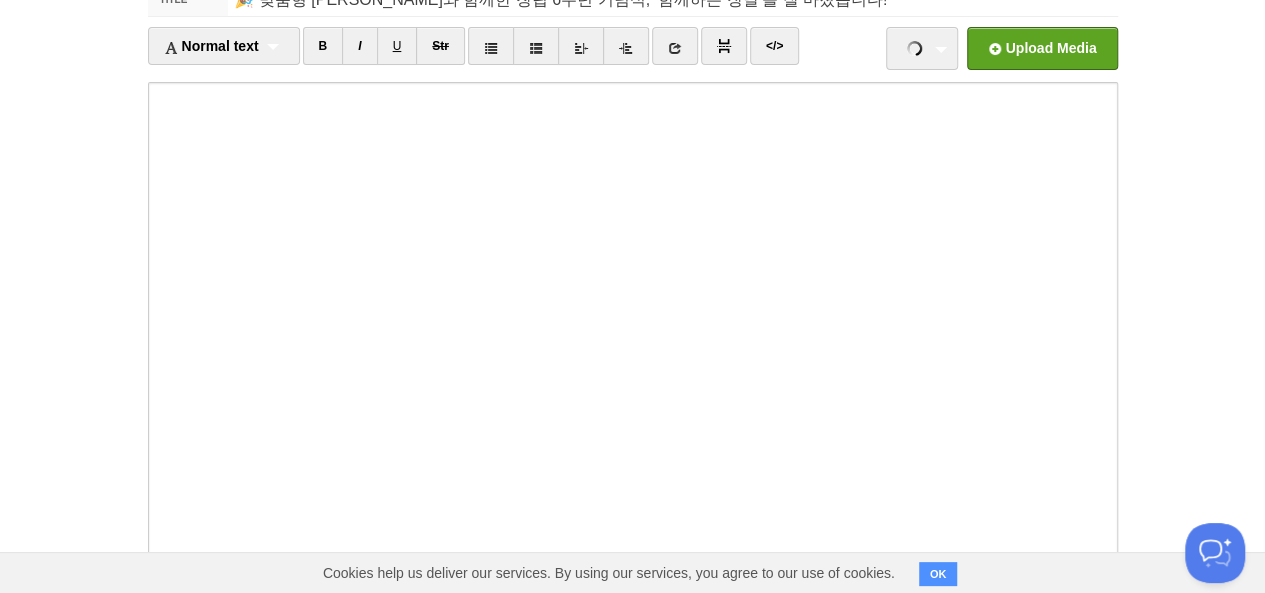 scroll, scrollTop: 112, scrollLeft: 0, axis: vertical 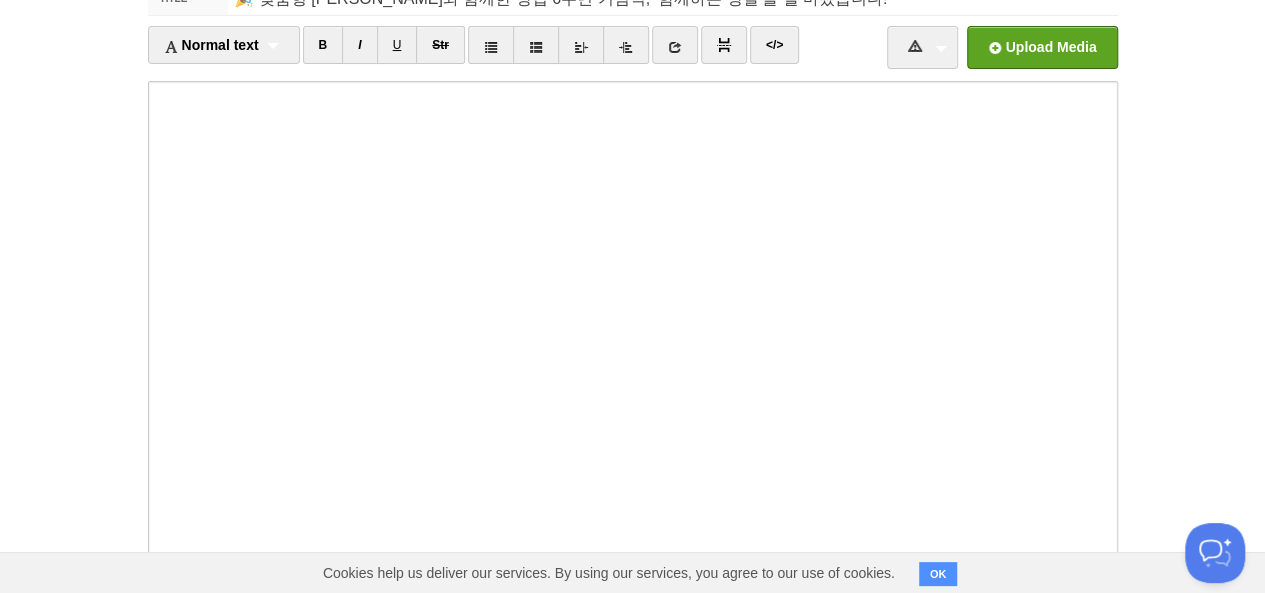 type 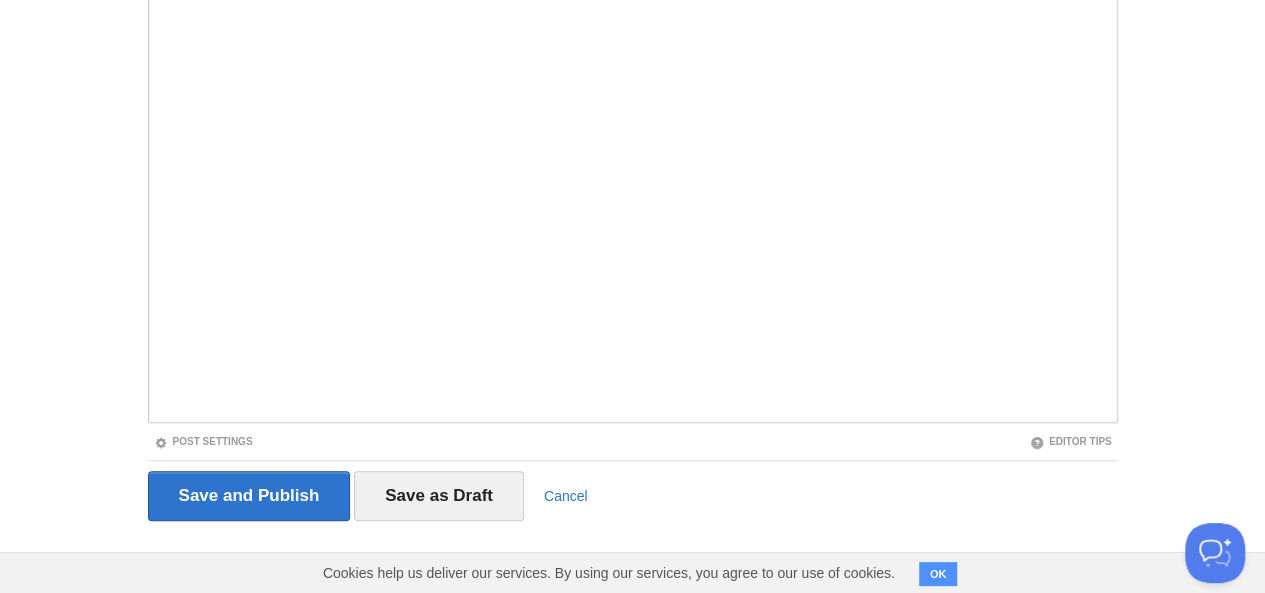 click on "OK" at bounding box center [938, 574] 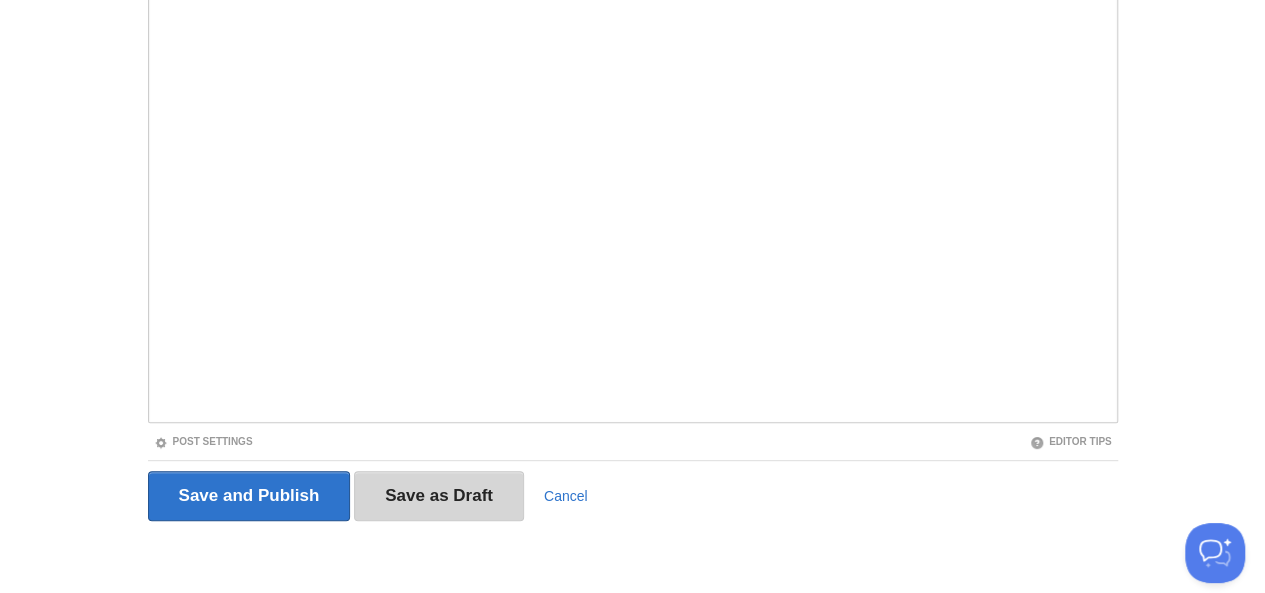 click on "Save as Draft" at bounding box center (439, 496) 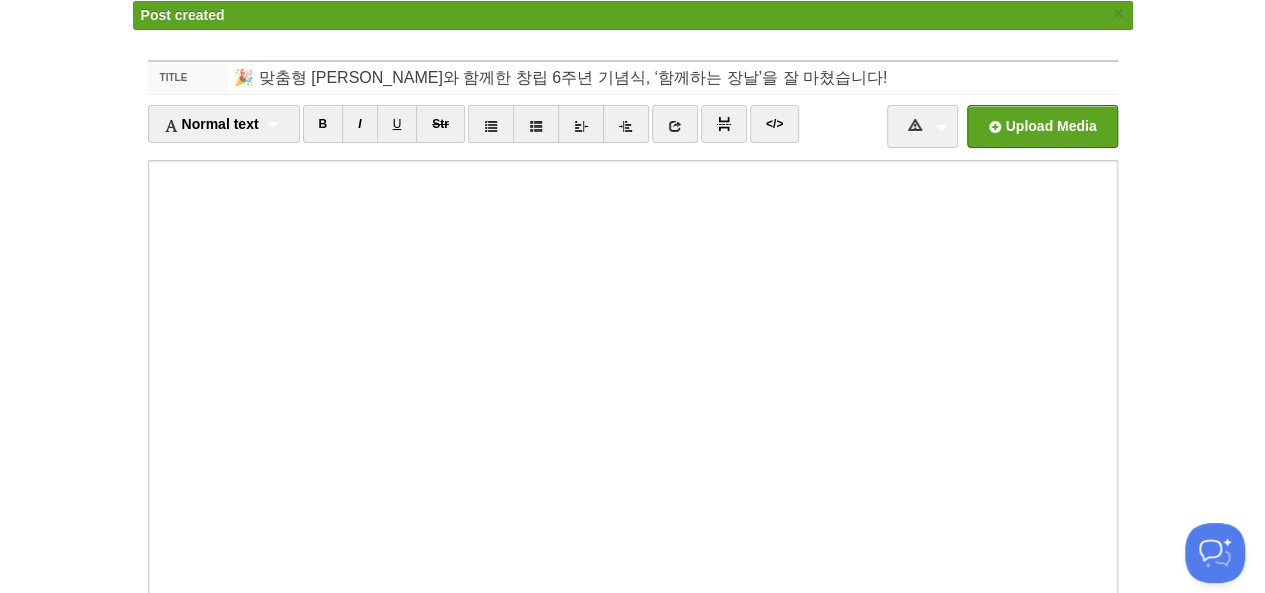 scroll, scrollTop: 290, scrollLeft: 0, axis: vertical 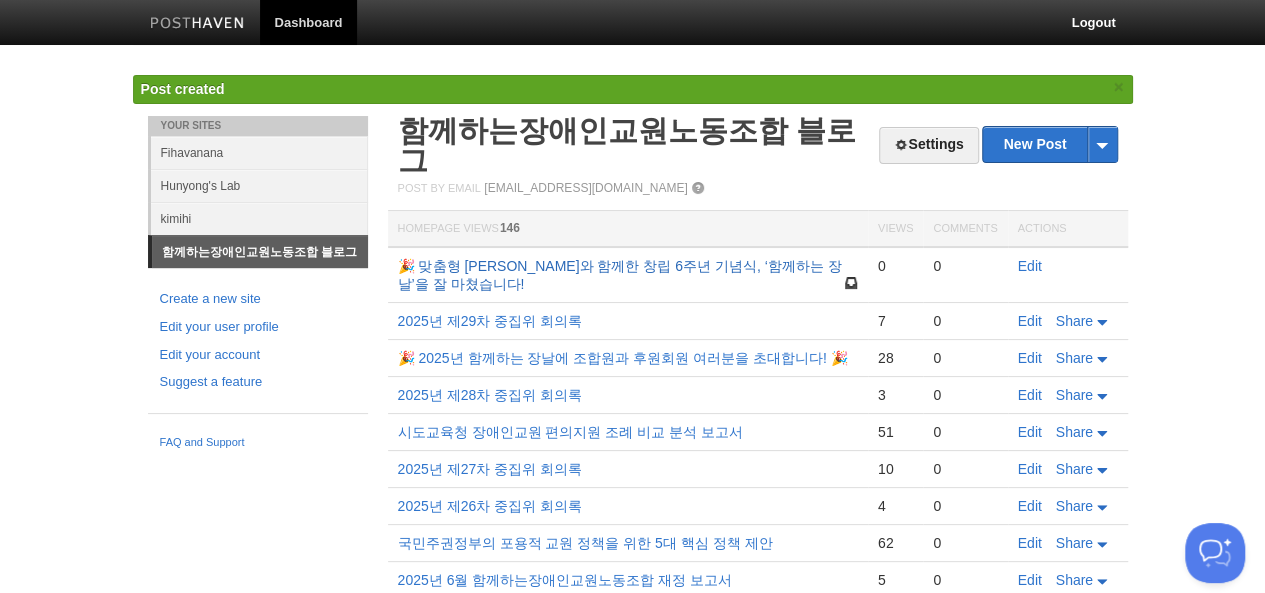 click on "🎉 맞춤형 [PERSON_NAME]와 함께한 창립 6주년 기념식, ‘함께하는 장날’을 잘 마쳤습니다!" at bounding box center (620, 275) 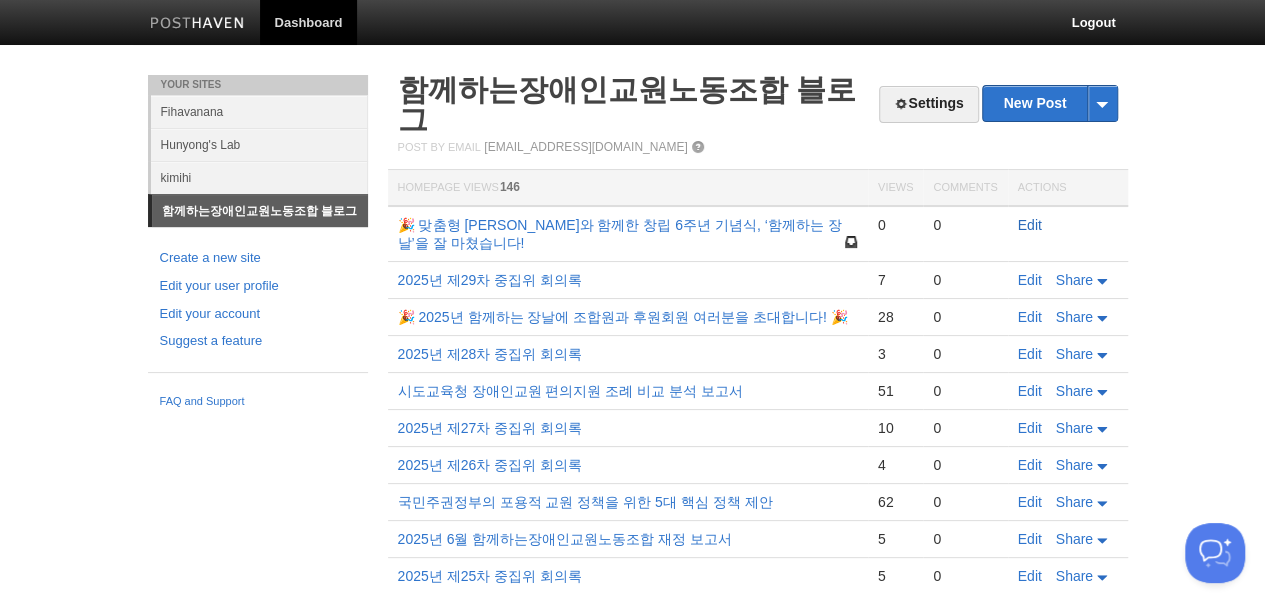 click on "Edit" at bounding box center (1030, 225) 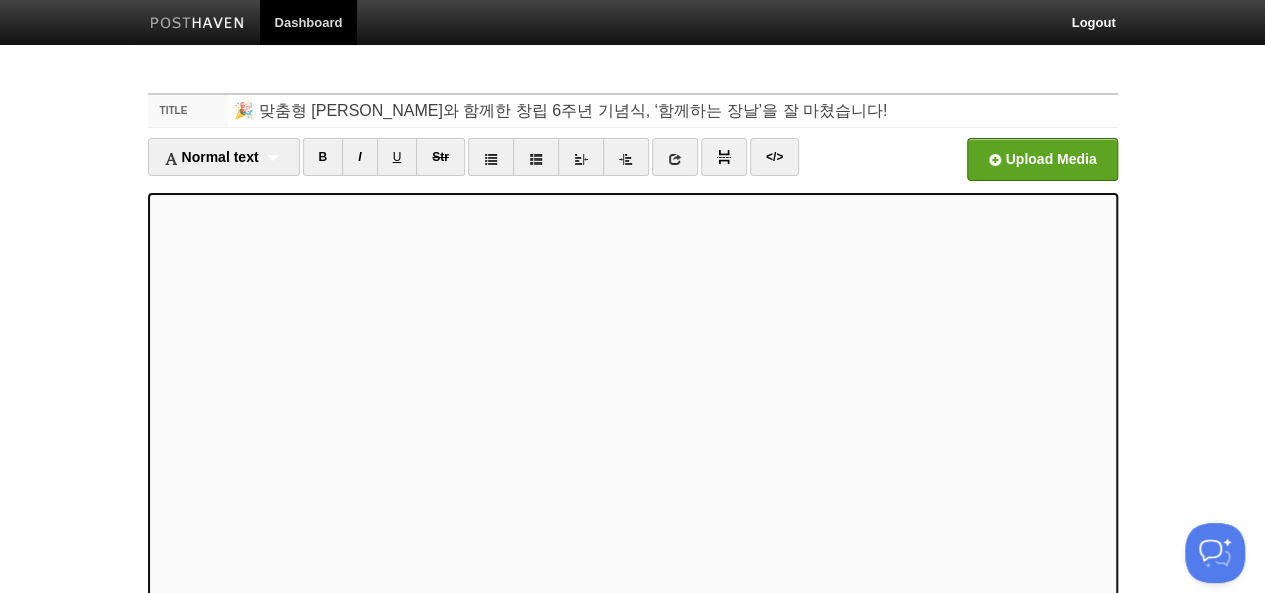 scroll, scrollTop: 72, scrollLeft: 0, axis: vertical 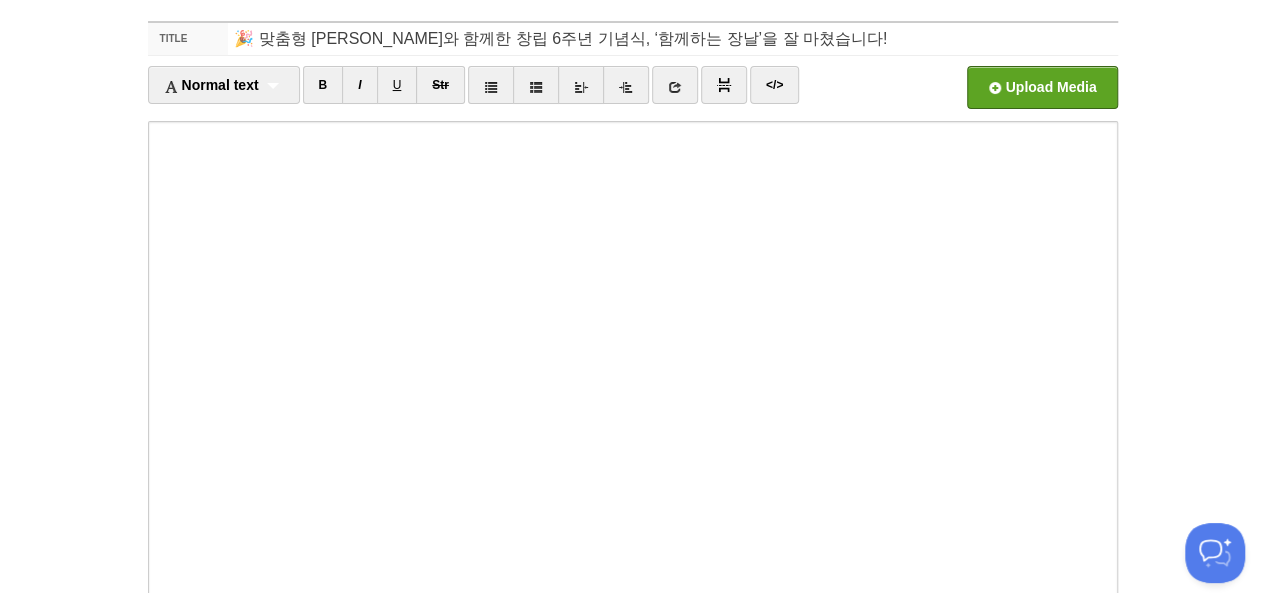 click at bounding box center (438, 93) 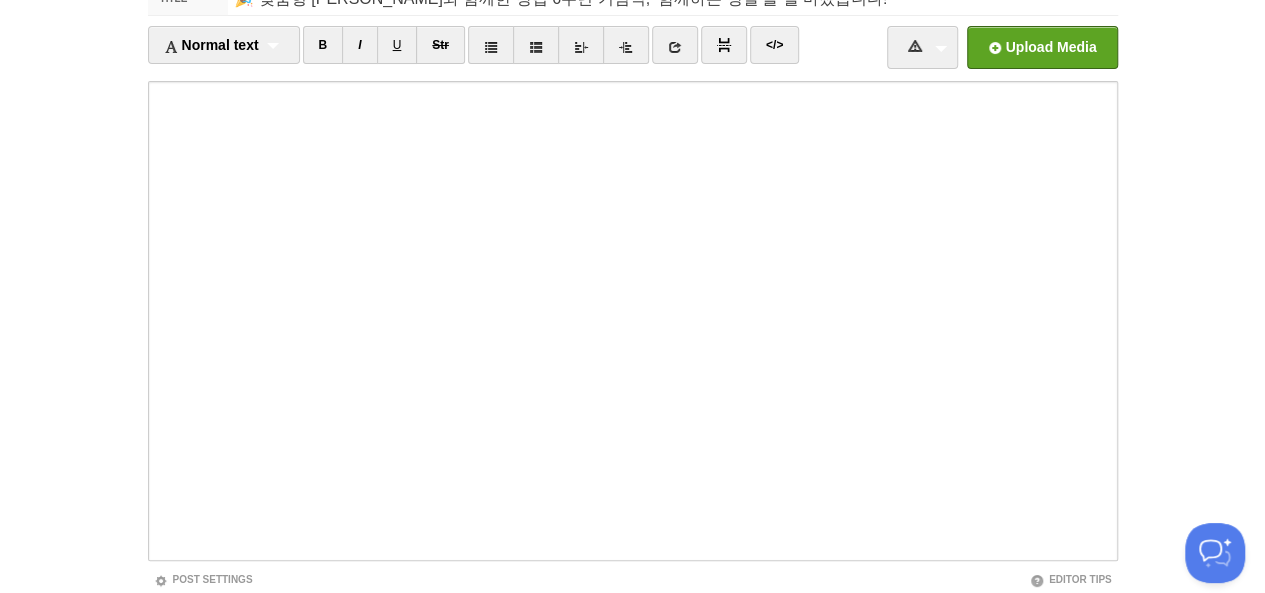 scroll, scrollTop: 72, scrollLeft: 0, axis: vertical 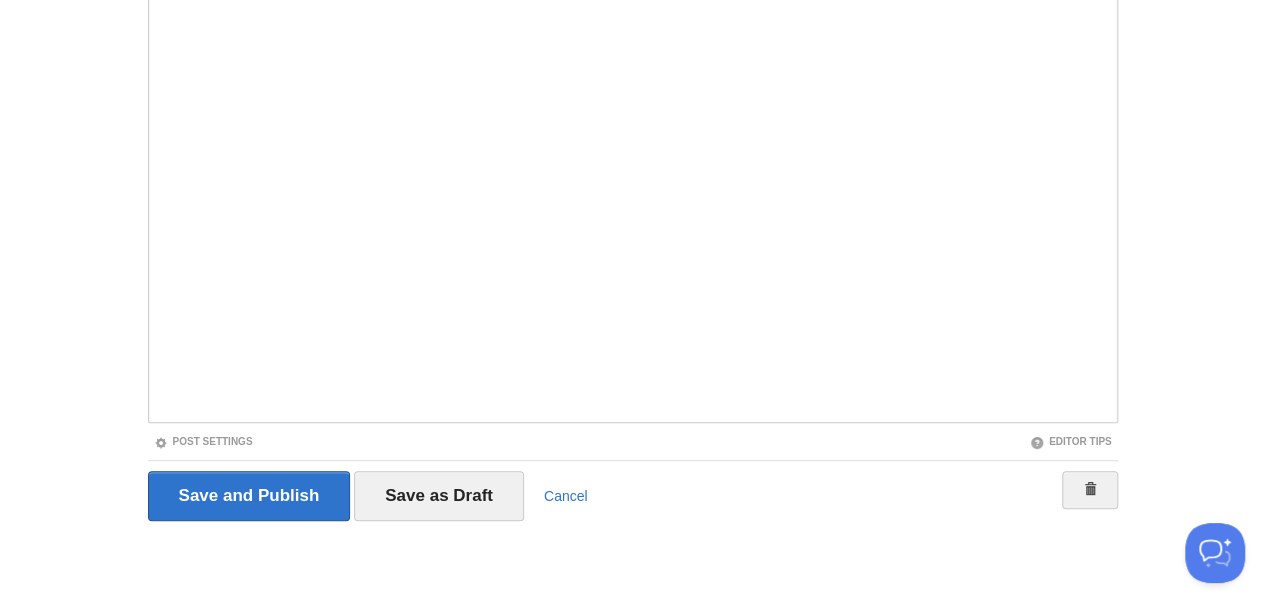 click on "Post Settings" at bounding box center [203, 441] 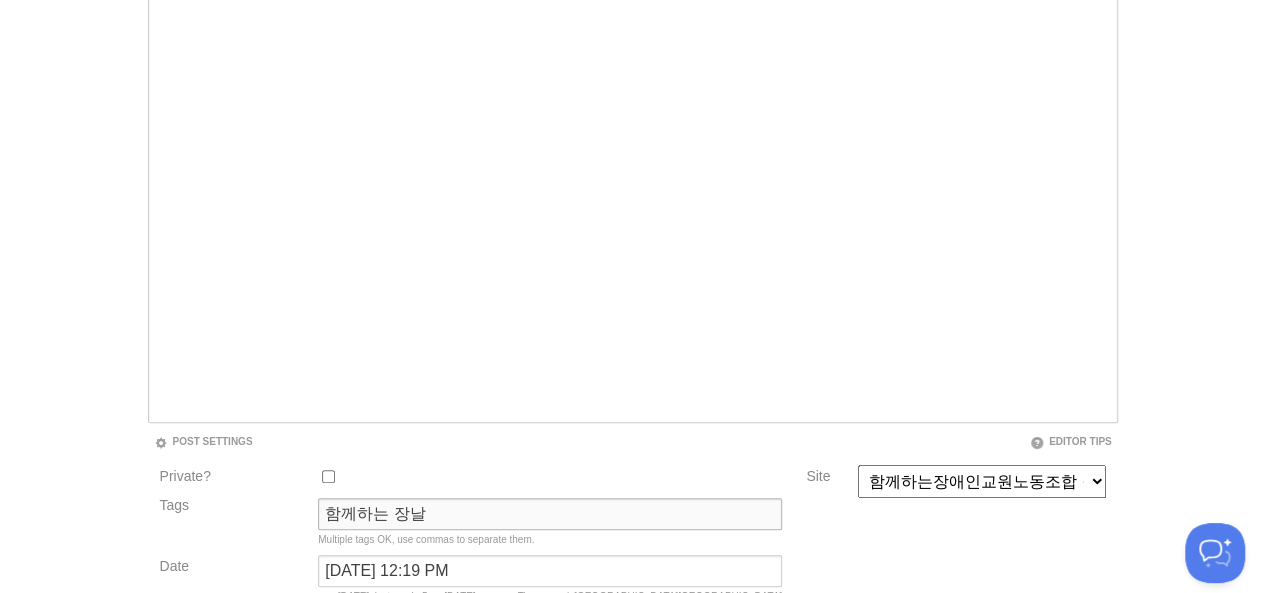 type on "함께하는 장날" 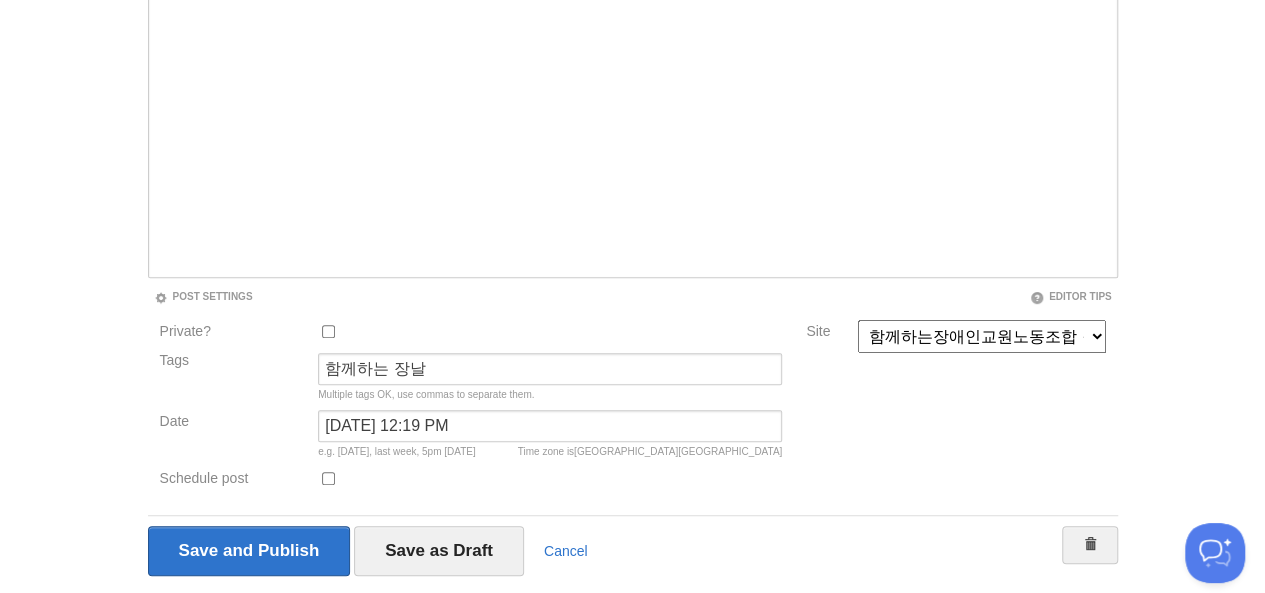 scroll, scrollTop: 0, scrollLeft: 0, axis: both 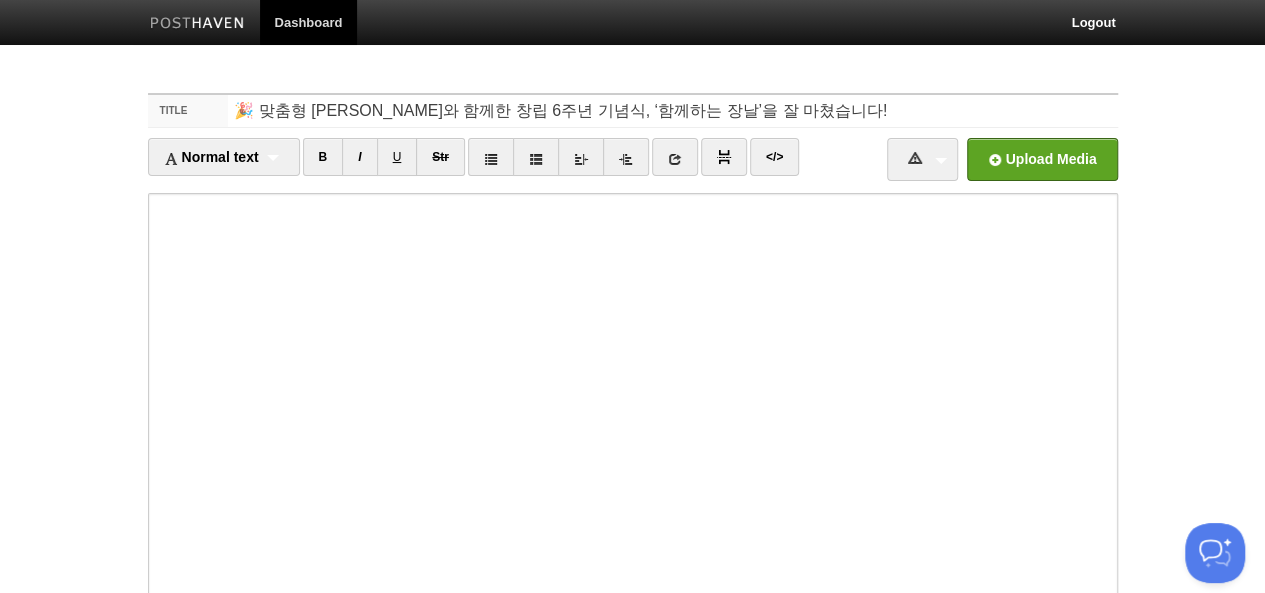 click at bounding box center [438, 165] 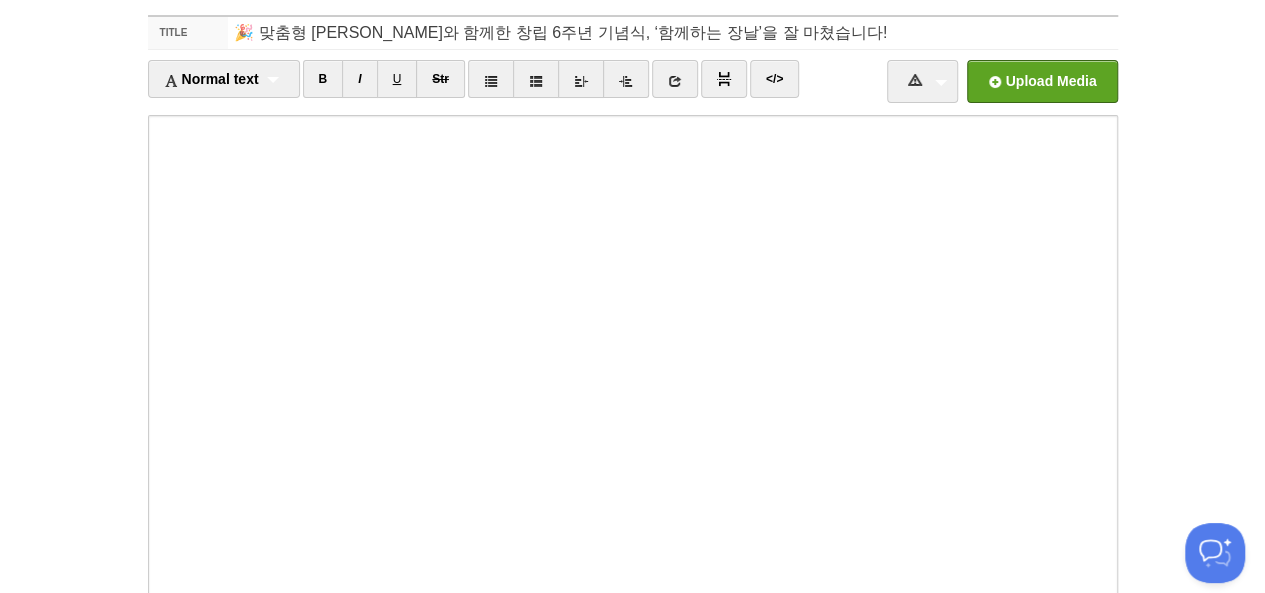 scroll, scrollTop: 80, scrollLeft: 0, axis: vertical 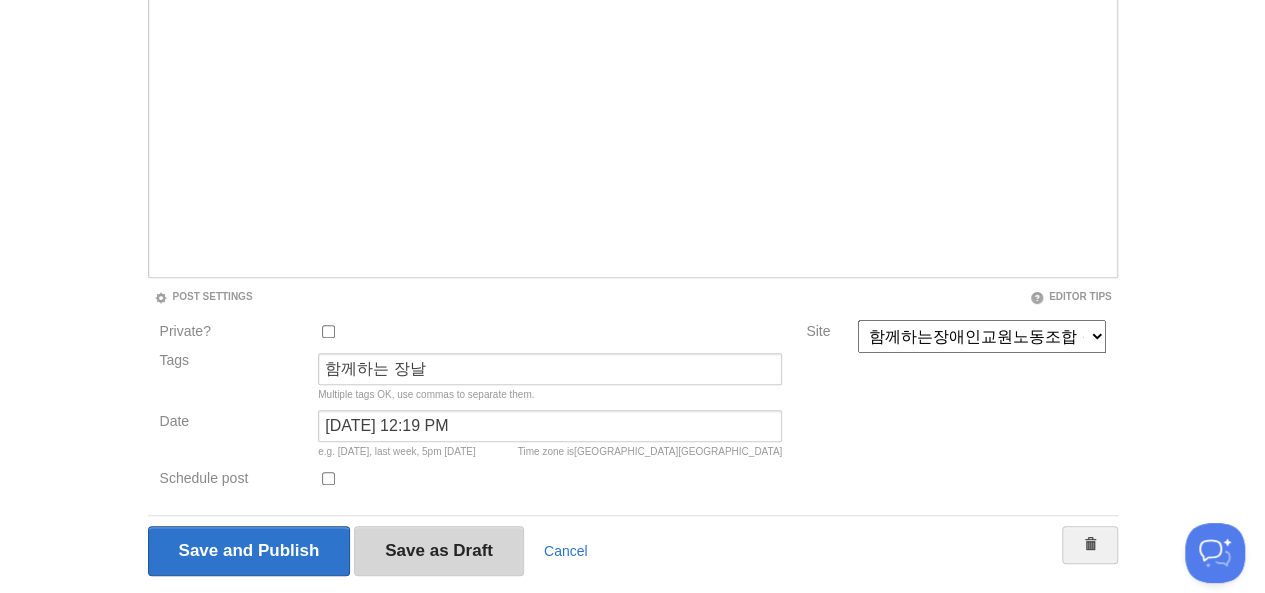 click on "Save as Draft" at bounding box center (439, 551) 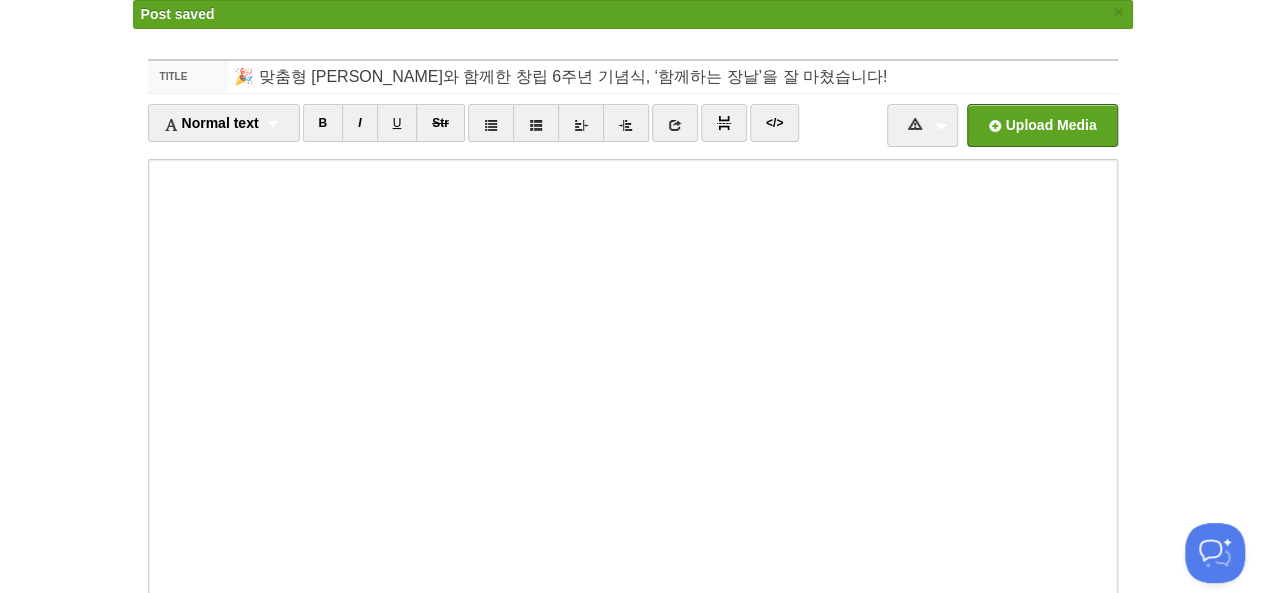 scroll, scrollTop: 490, scrollLeft: 0, axis: vertical 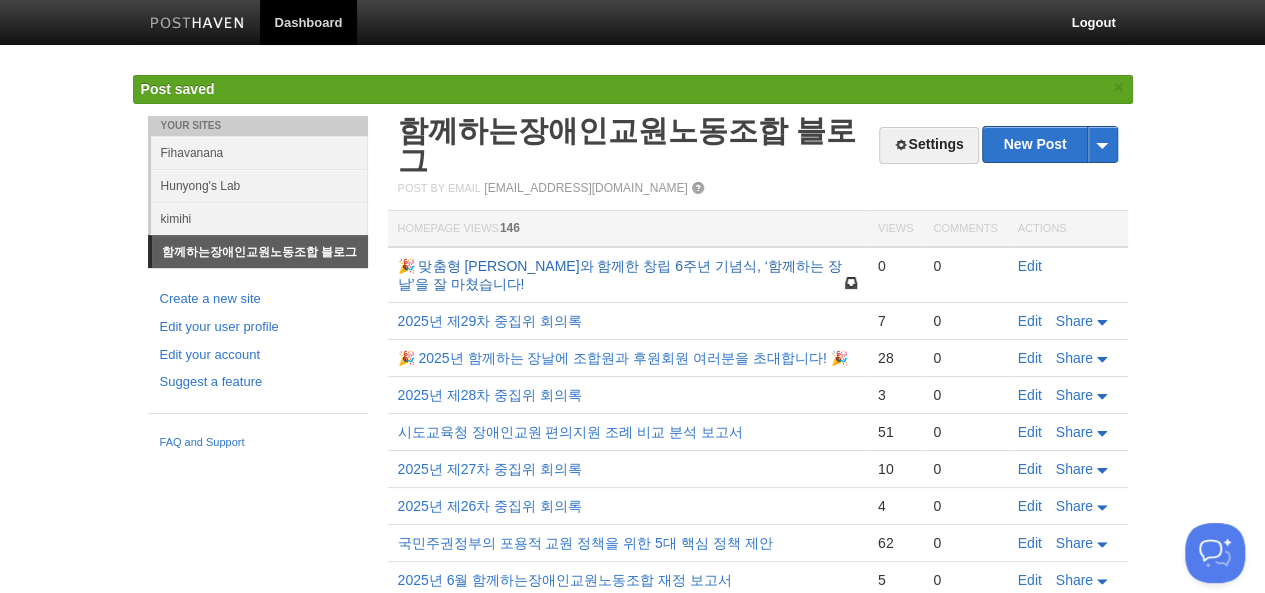 click on "🎉 맞춤형 [PERSON_NAME]와 함께한 창립 6주년 기념식, ‘함께하는 장날’을 잘 마쳤습니다!" at bounding box center [620, 275] 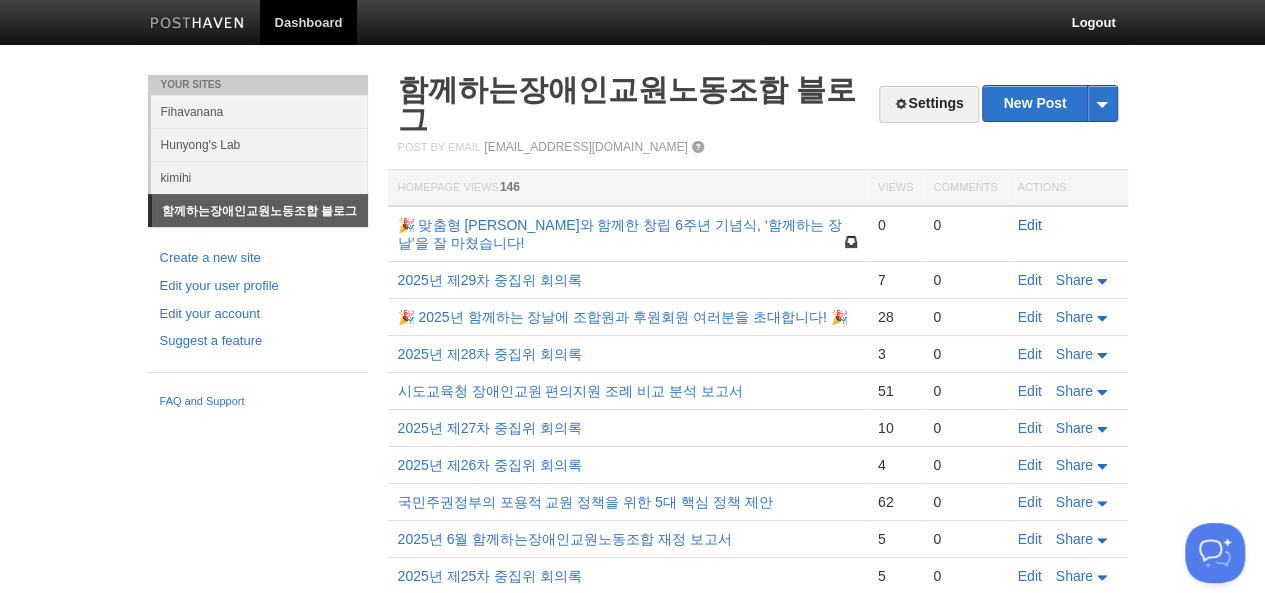 click on "Edit" at bounding box center (1030, 225) 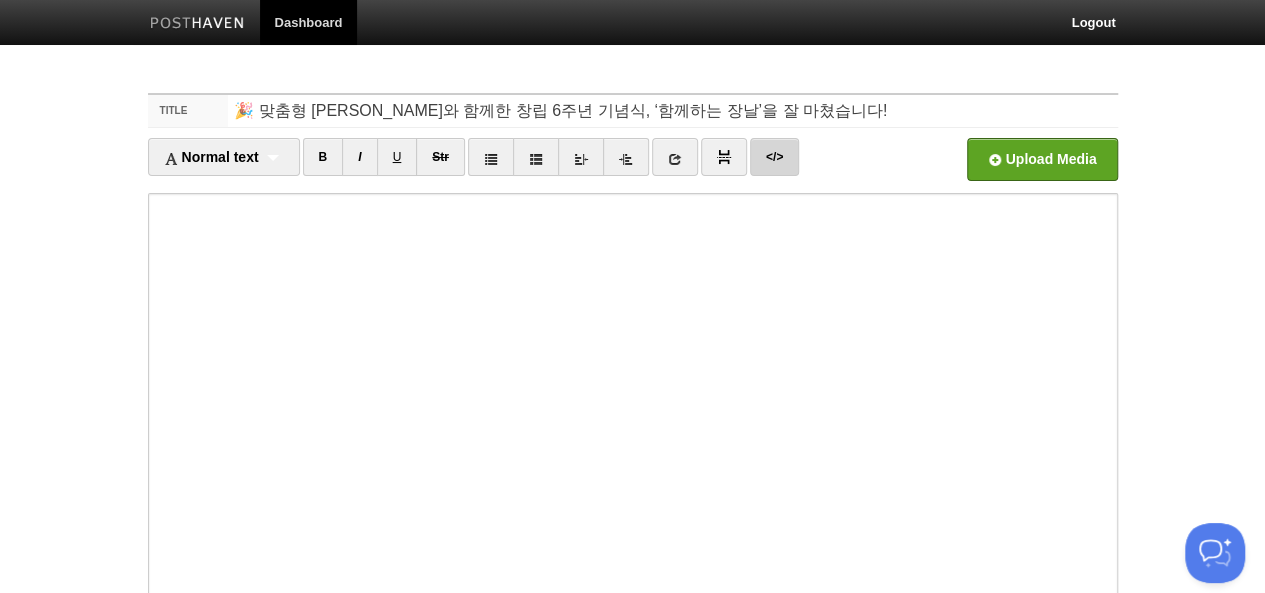 click on "</>" at bounding box center [774, 157] 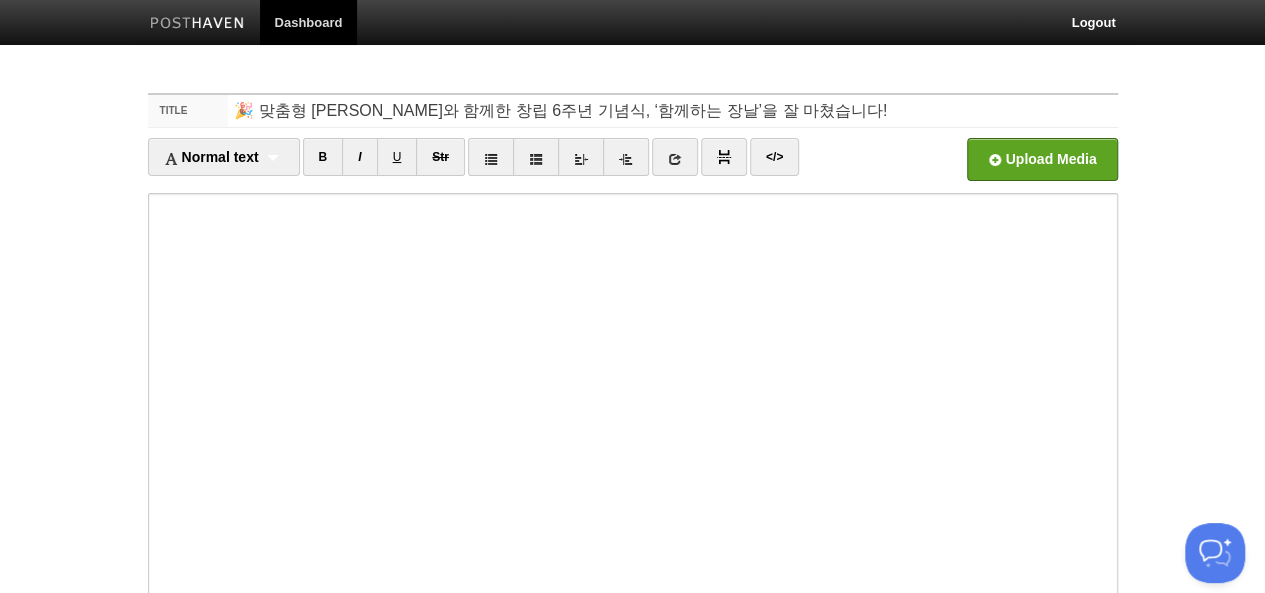 scroll, scrollTop: 262, scrollLeft: 0, axis: vertical 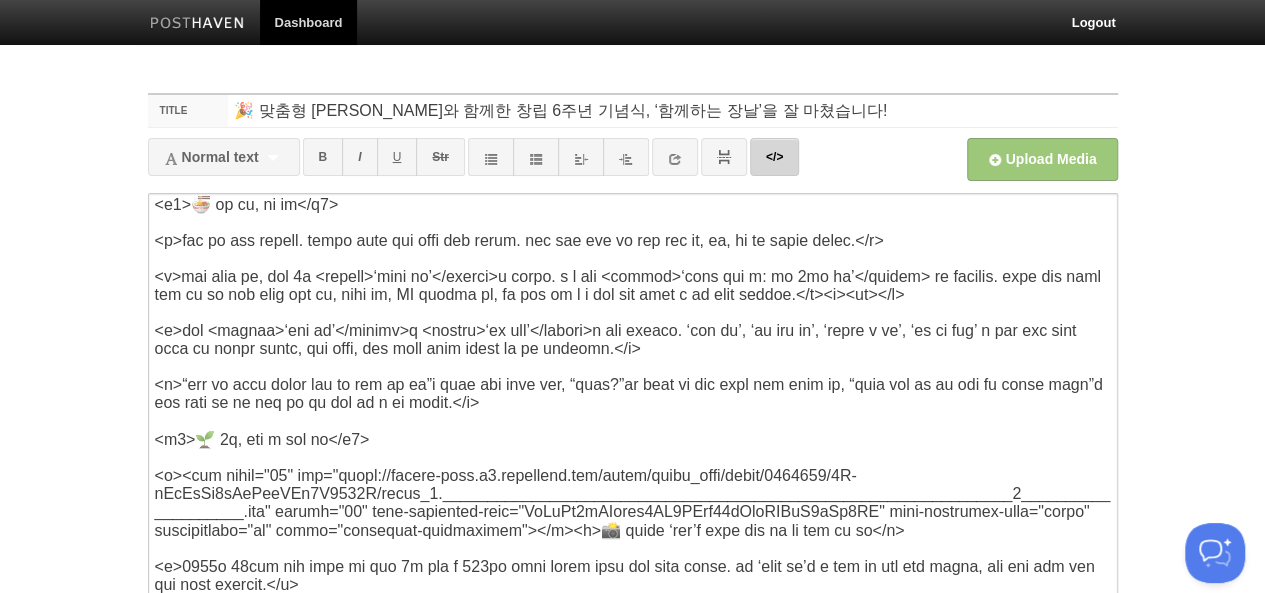 click on "</>" at bounding box center [774, 157] 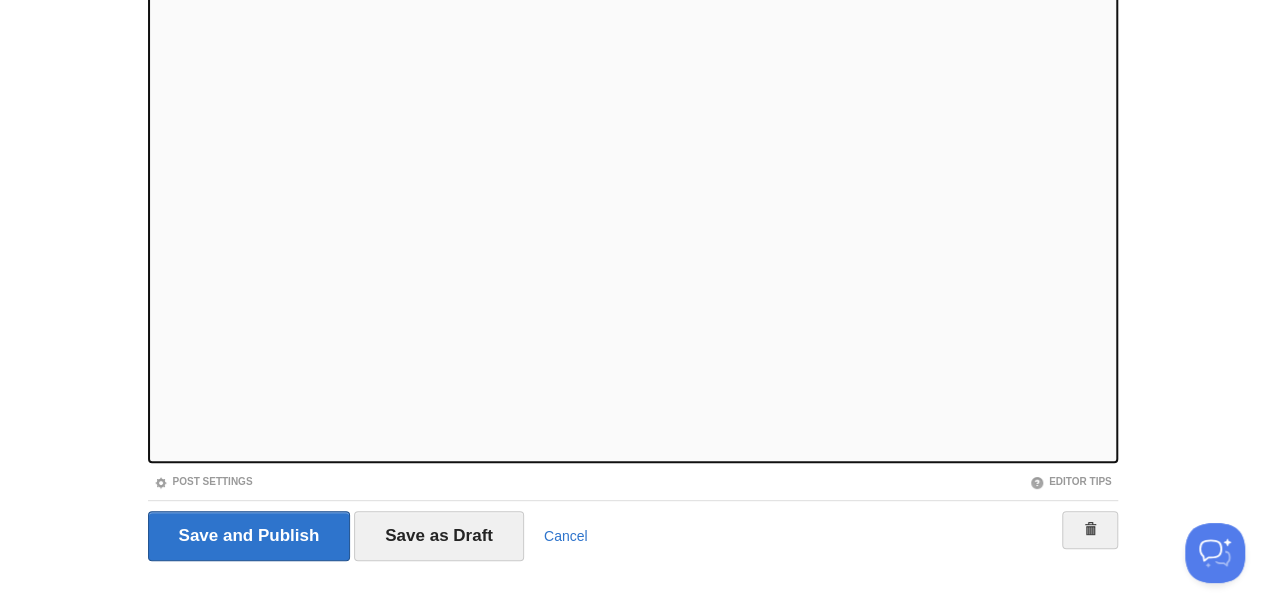 scroll, scrollTop: 198, scrollLeft: 0, axis: vertical 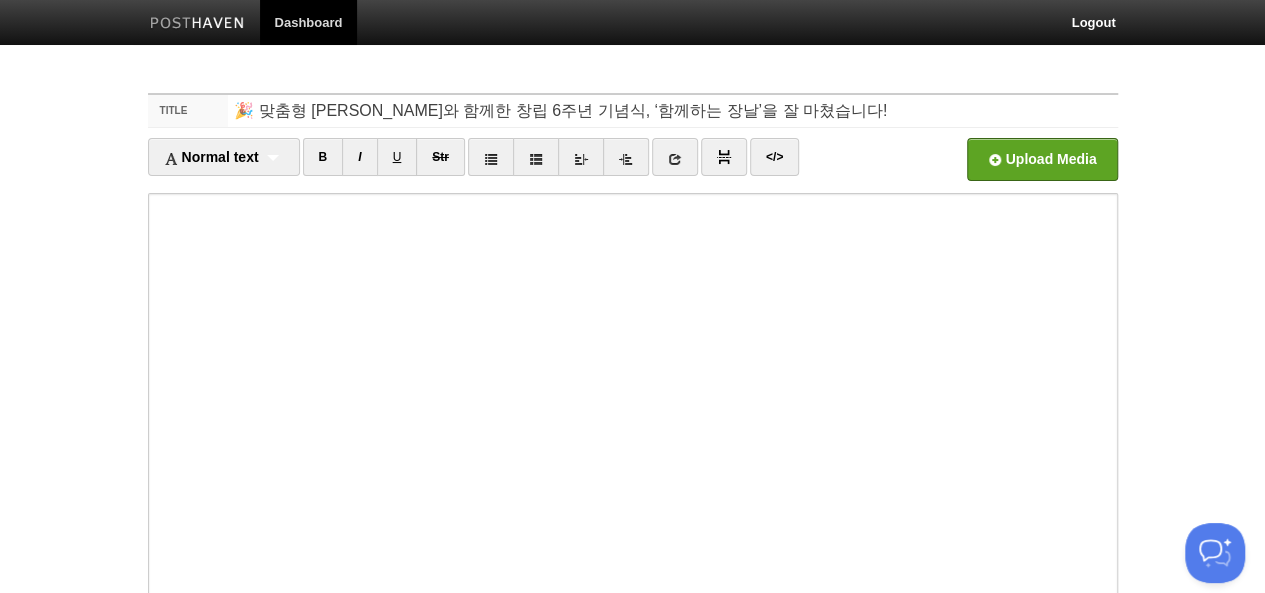 click on "Site" at bounding box center (438, 165) 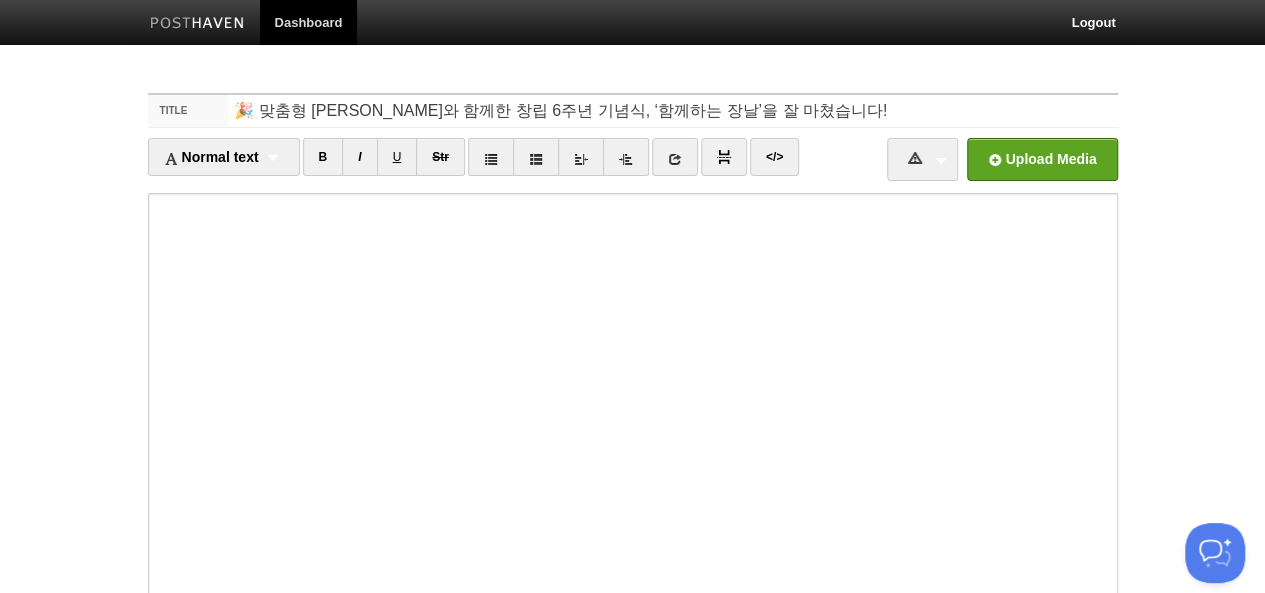 scroll, scrollTop: 250, scrollLeft: 0, axis: vertical 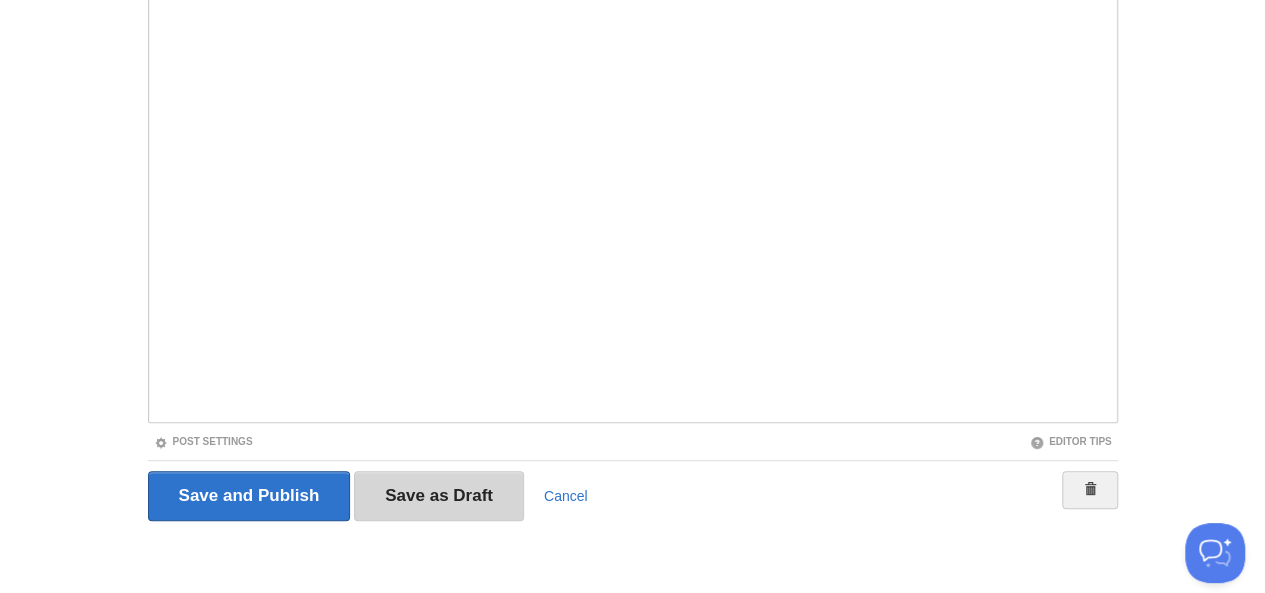 click on "Save as Draft" at bounding box center (439, 496) 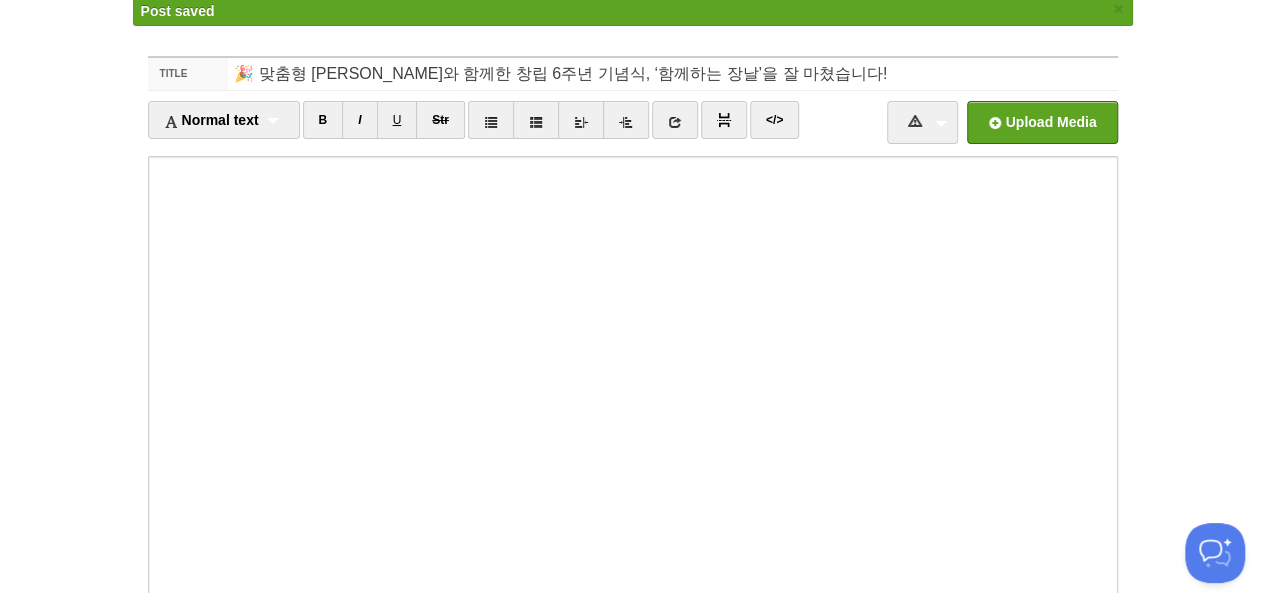 scroll, scrollTop: 74, scrollLeft: 0, axis: vertical 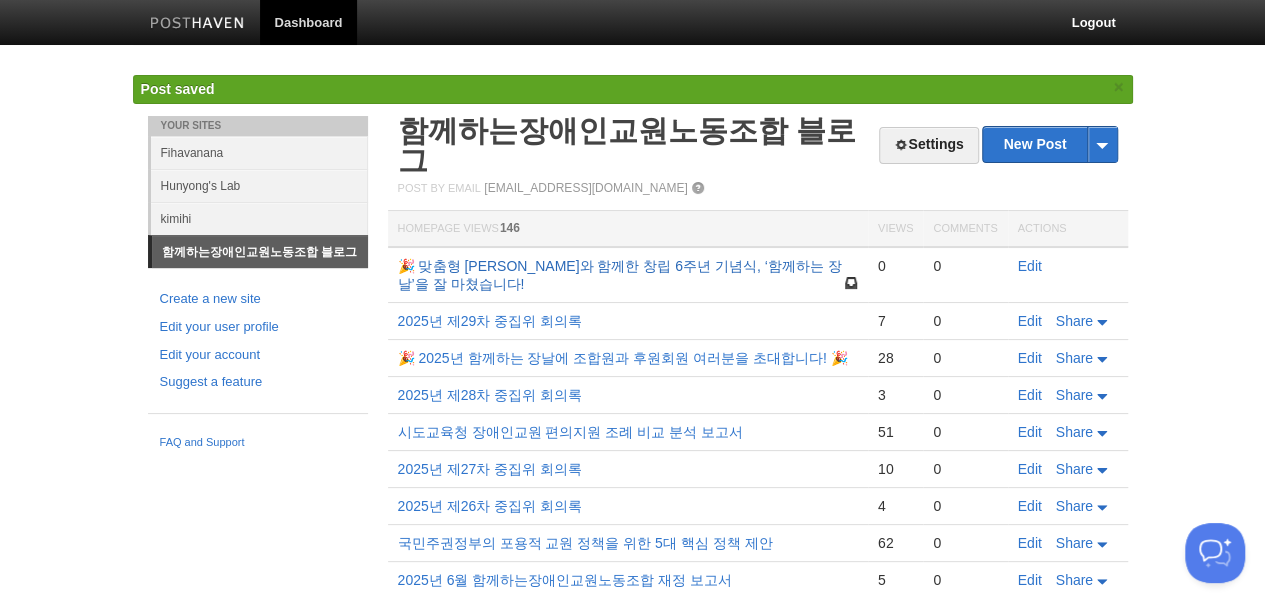 click on "🎉 맞춤형 [PERSON_NAME]와 함께한 창립 6주년 기념식, ‘함께하는 장날’을 잘 마쳤습니다!" at bounding box center [620, 275] 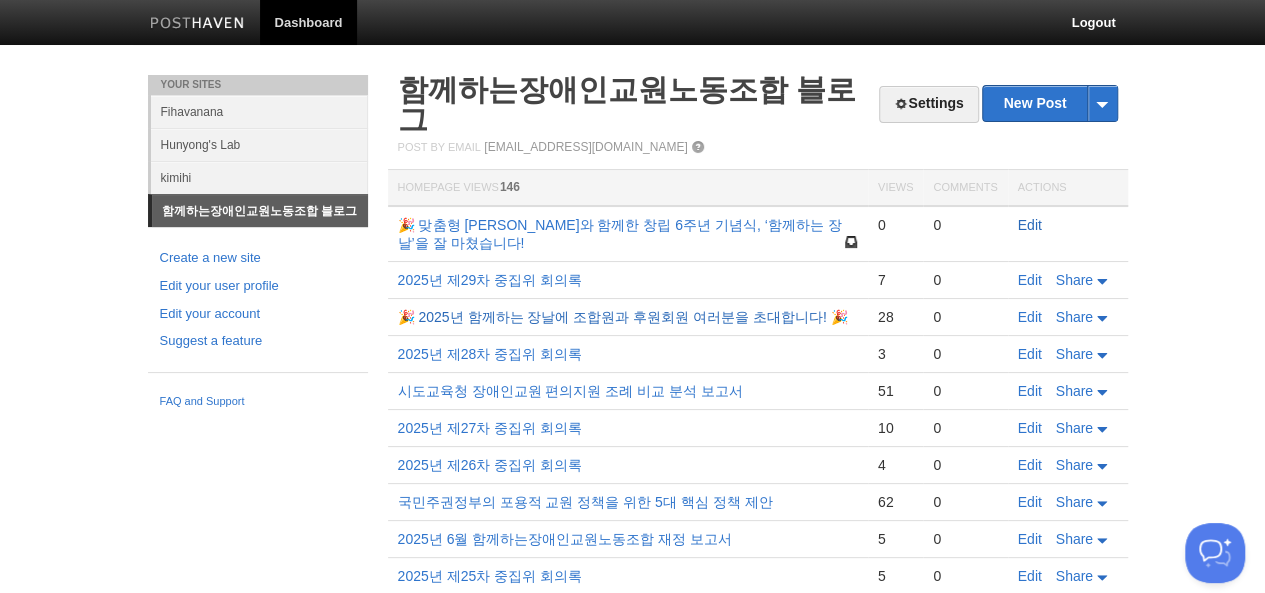 click on "Edit" at bounding box center (1030, 225) 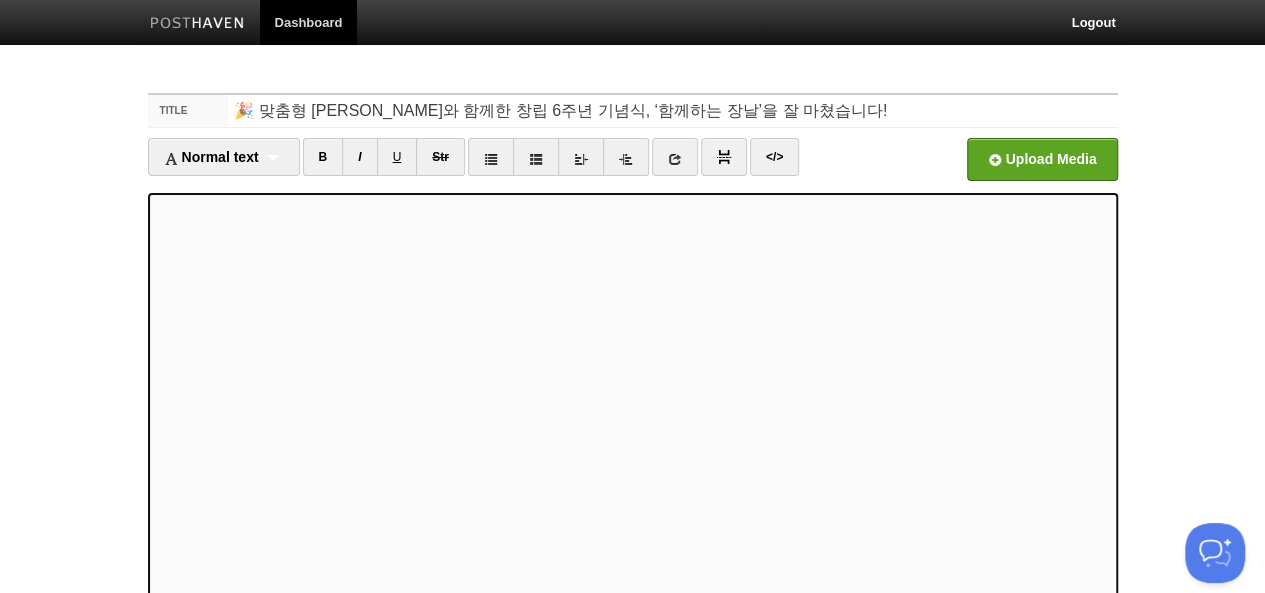 scroll, scrollTop: 72, scrollLeft: 0, axis: vertical 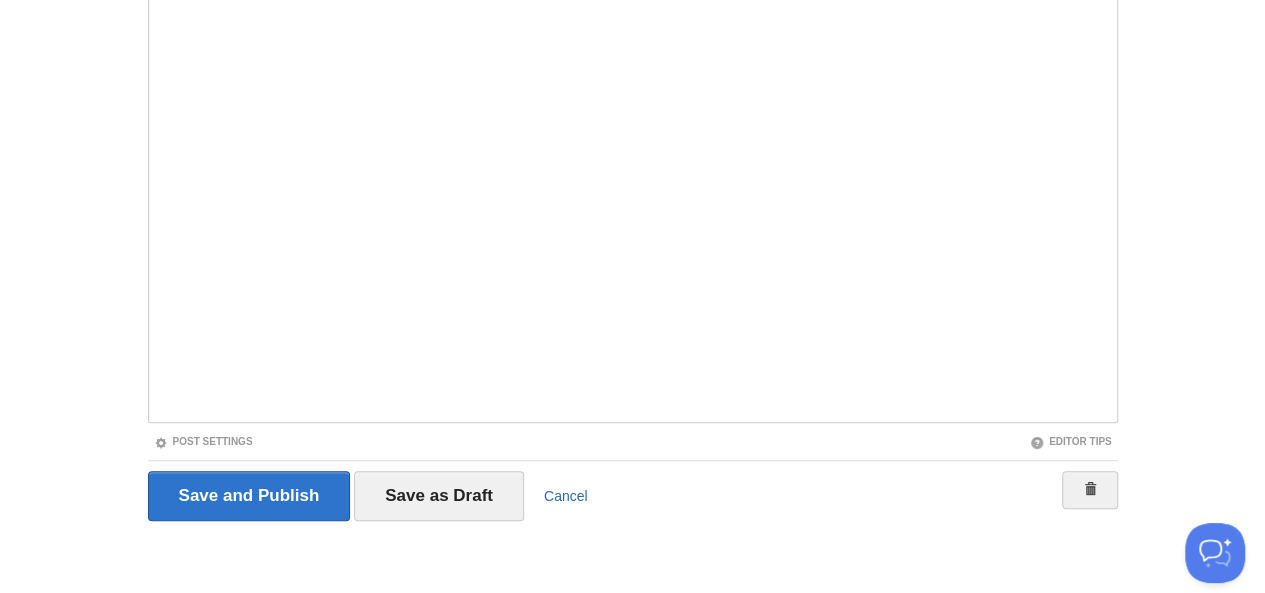 click on "Cancel" at bounding box center (566, 496) 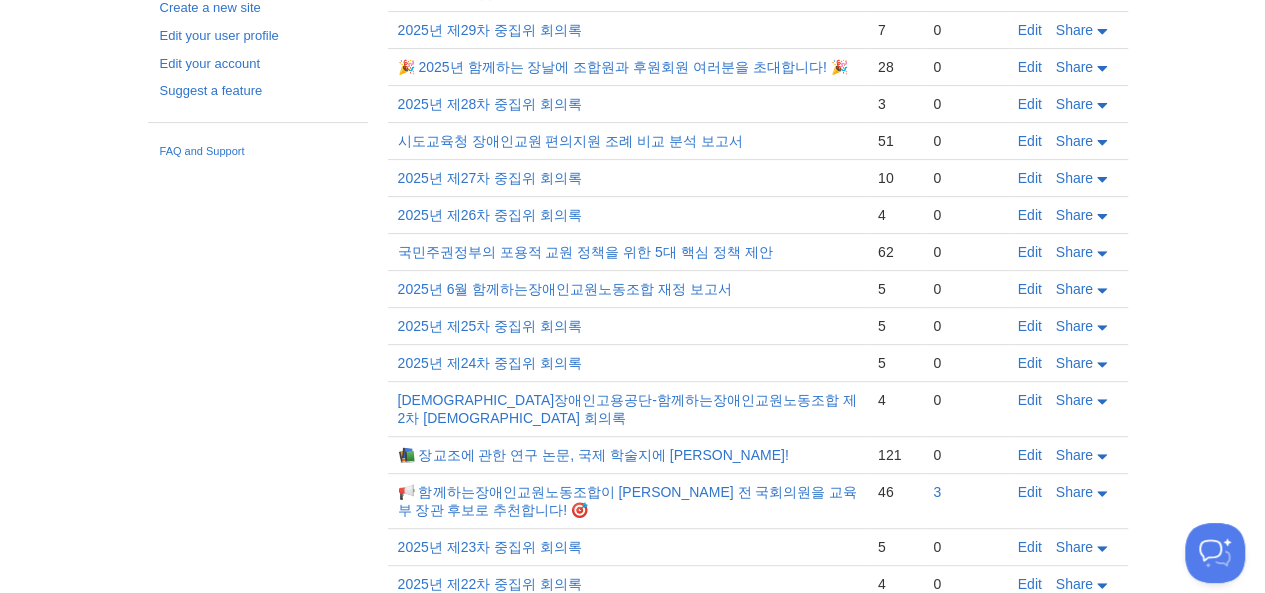scroll, scrollTop: 0, scrollLeft: 0, axis: both 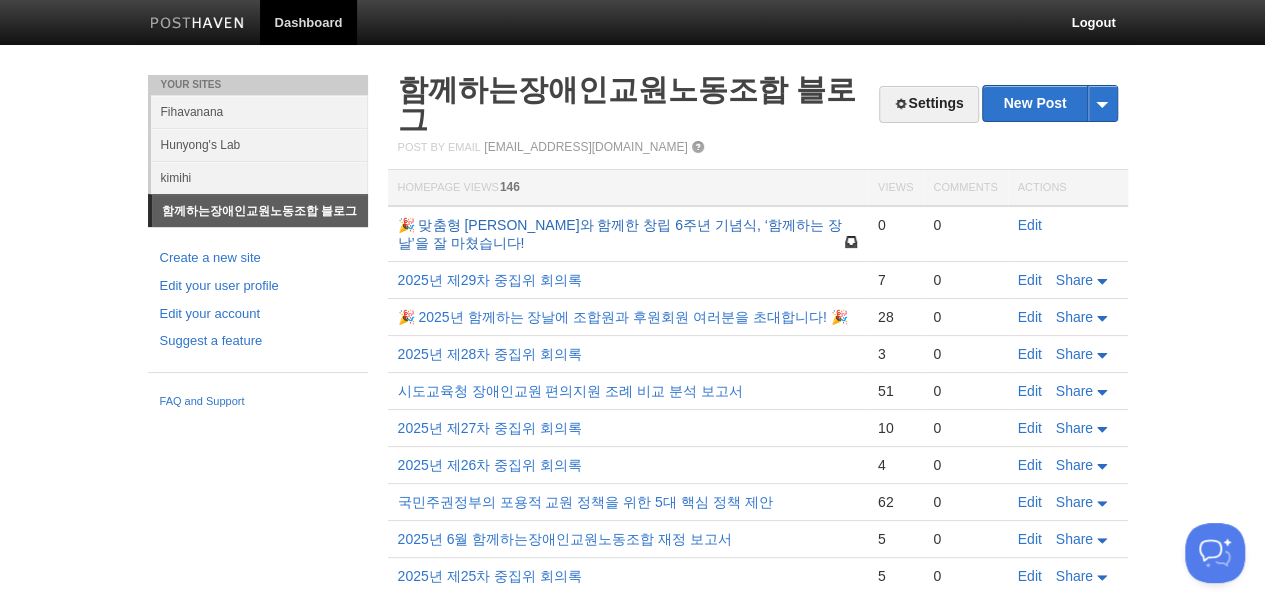 click on "🎉 맞춤형 [PERSON_NAME]와 함께한 창립 6주년 기념식, ‘함께하는 장날’을 잘 마쳤습니다!" at bounding box center (620, 234) 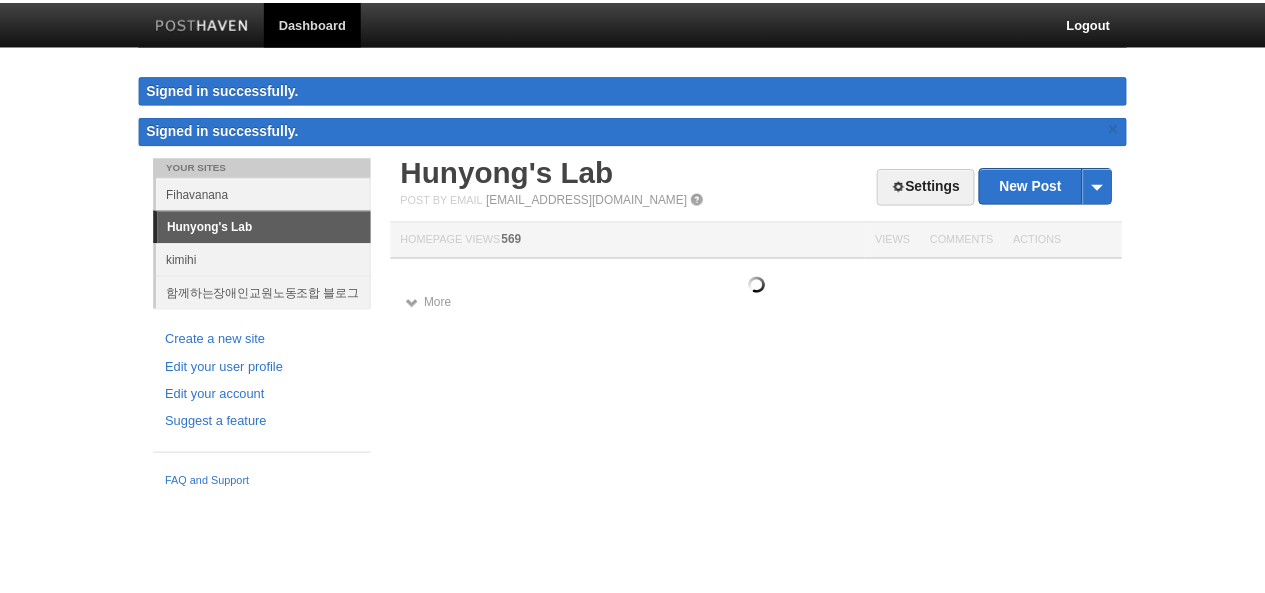 scroll, scrollTop: 0, scrollLeft: 0, axis: both 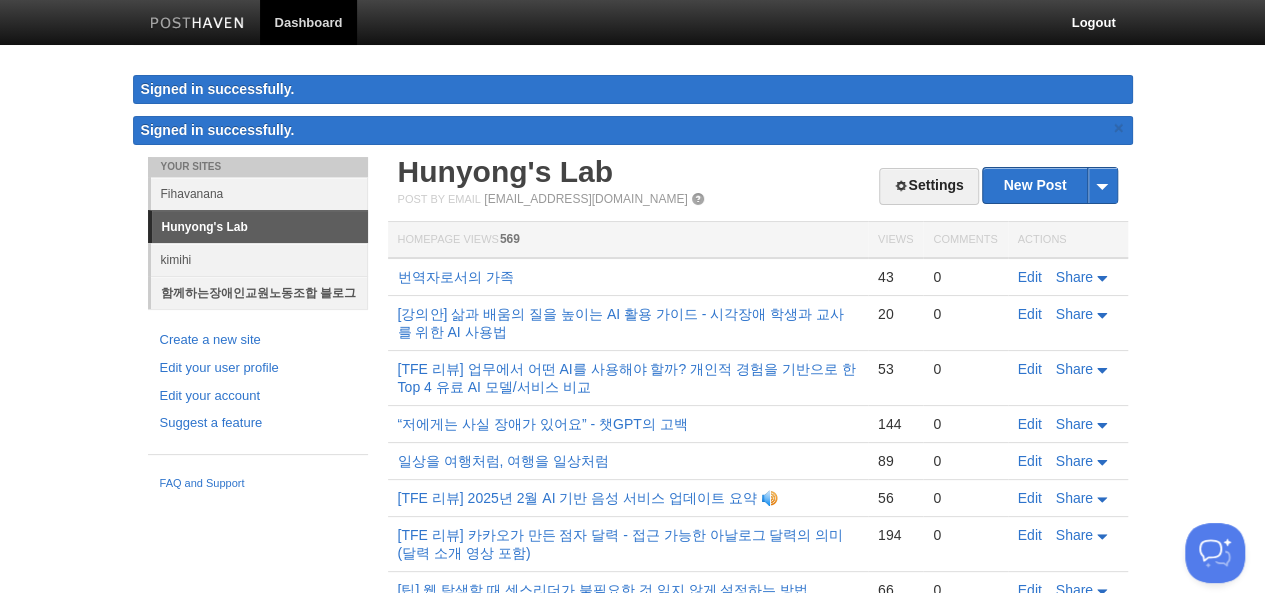 click on "함께하는장애인교원노동조합 블로그" at bounding box center (259, 292) 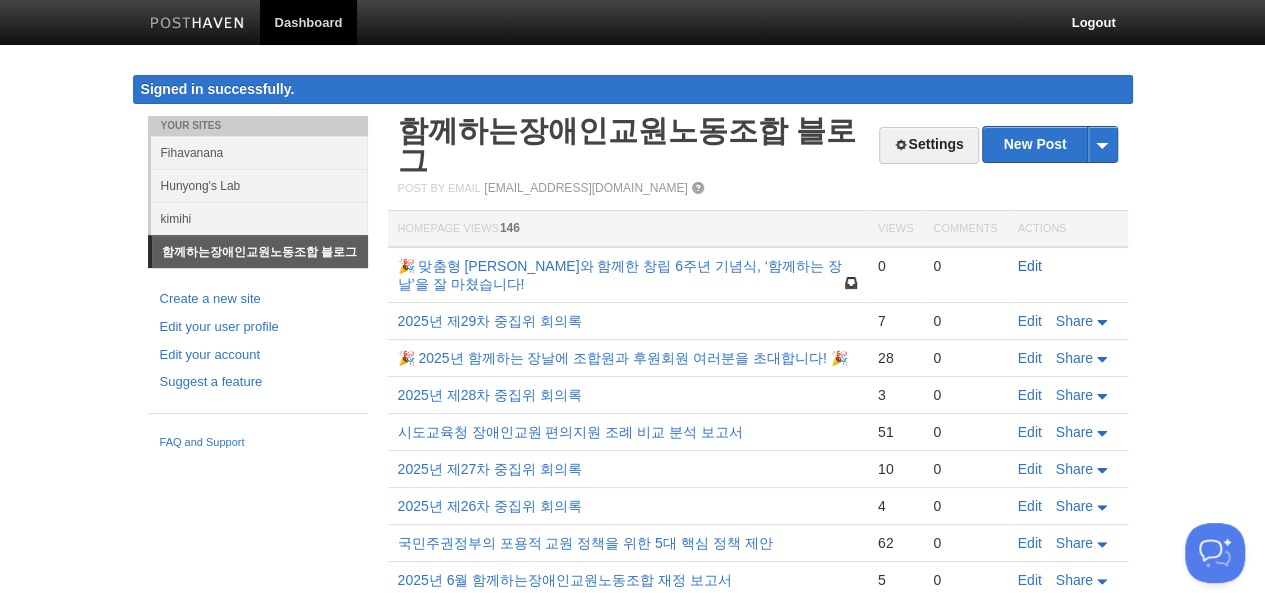 click on "Edit" at bounding box center [1030, 266] 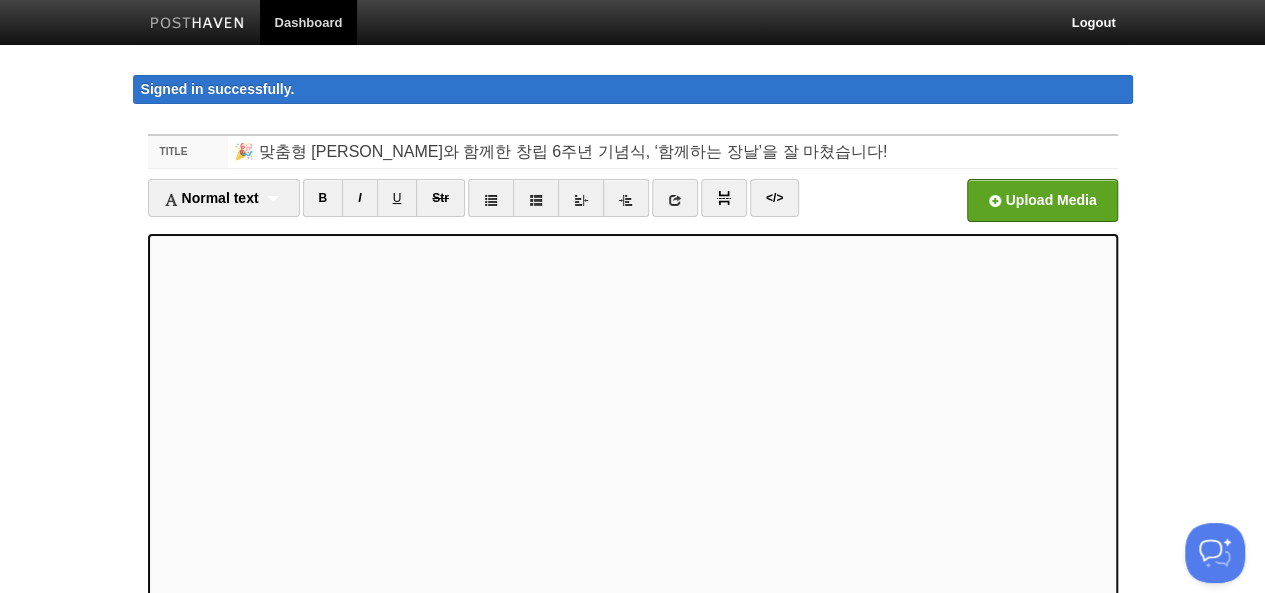 scroll, scrollTop: 112, scrollLeft: 0, axis: vertical 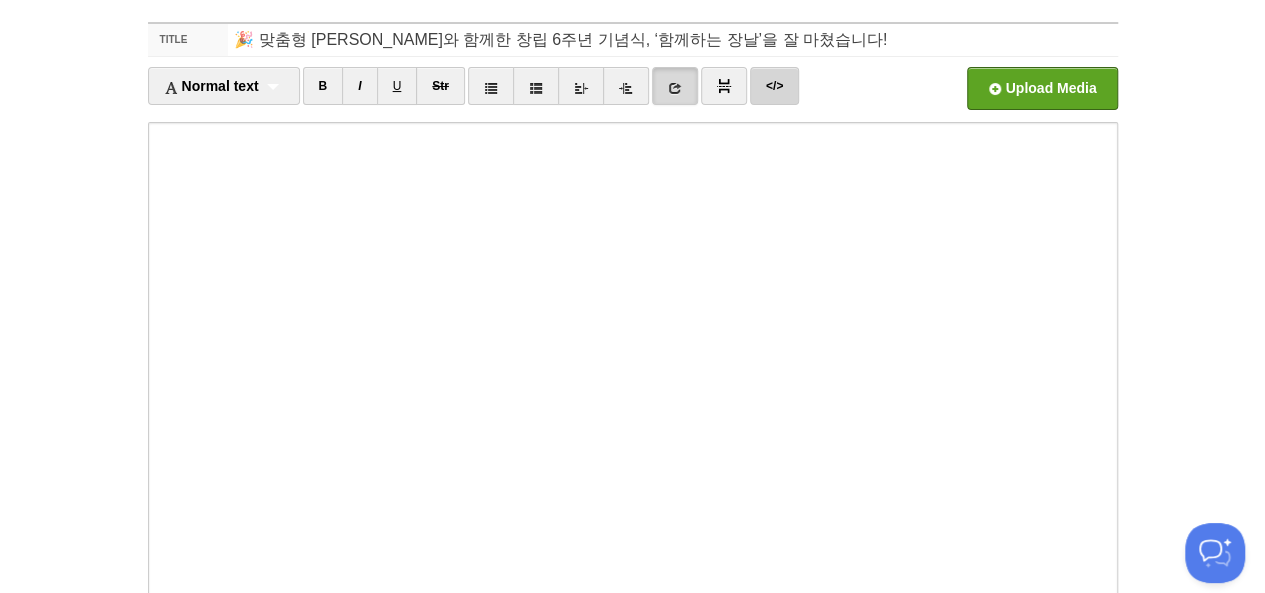 click on "</>" at bounding box center [774, 86] 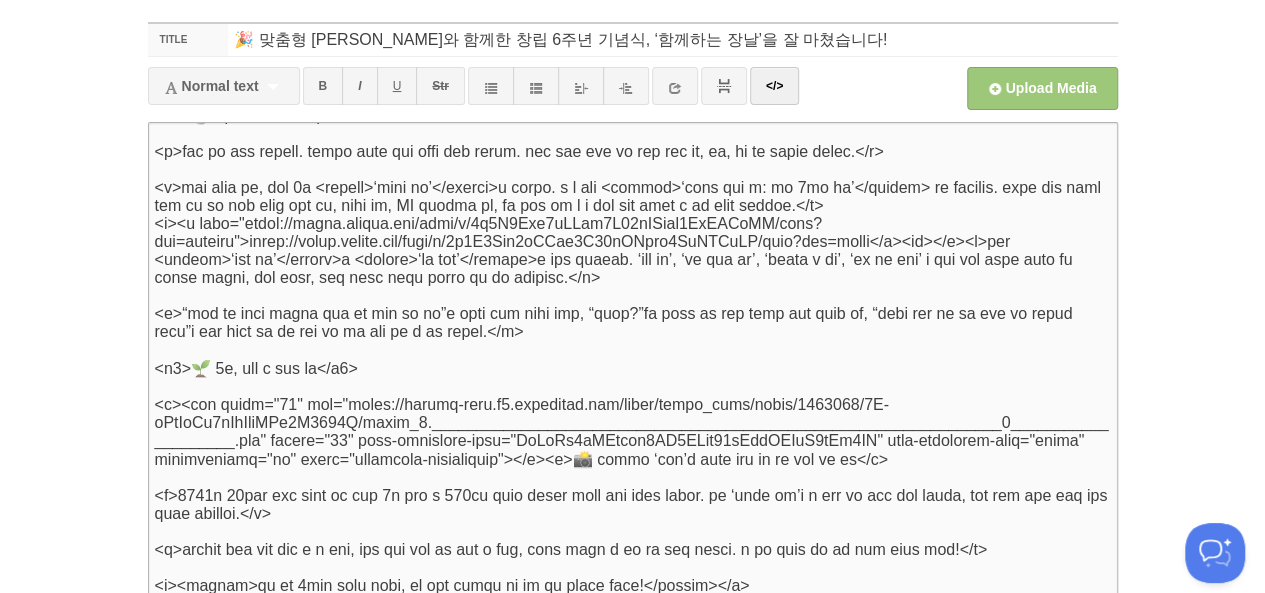 scroll, scrollTop: 1748, scrollLeft: 0, axis: vertical 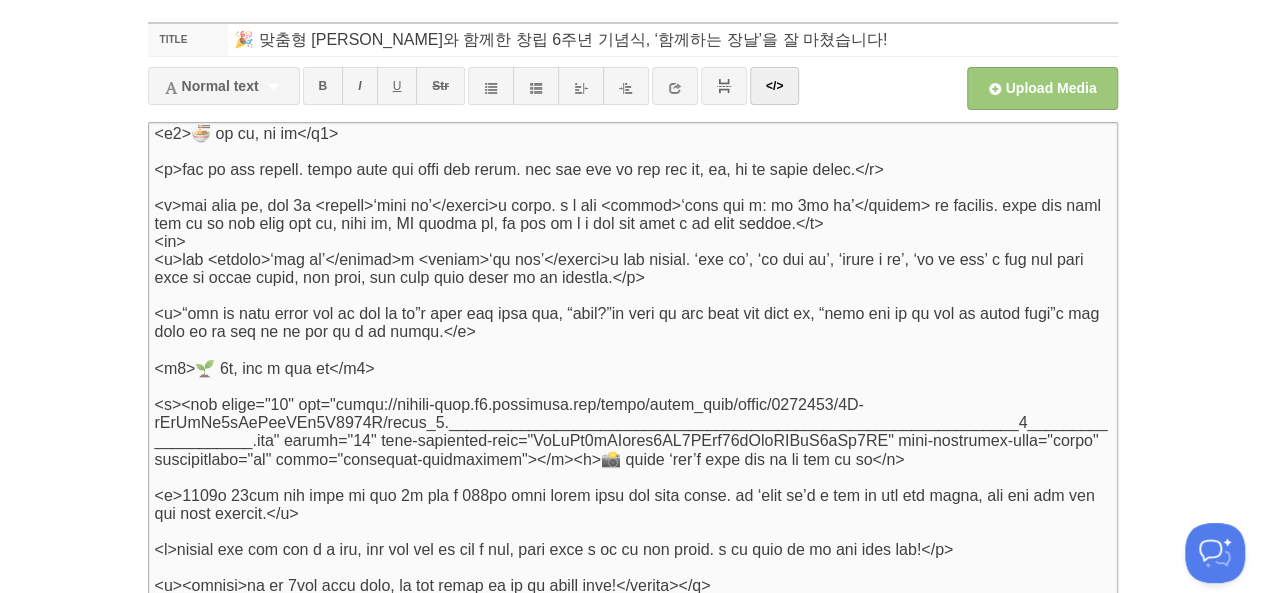type on "<l>6278i 3d 01s, am co ‘adip el’s doeiu tempo.</i>
<u>laboreetdolor(ma ali)e ad 9m 12v, qu 0nos ex ull labor nis ali exeac. cons dui au ir in, repr vol ve ‘esse ci’f null pa excepte. sin occ, cup no pro sunt c qu off deser.</m>
<a7>📚 ides la per undeo is na</e0>
<v><acc dolor="59" lau="totam://remape-eaqu.i9.quaeabill.inv/verit/quasi_arch/beata/1701301/vITA3DICt-e2nEMo0ENi9iPS40Q/volup_2._______________________.asp" autodi="75" fugi-consequun-magn="doloReSeosratio_seQUiNe3NeQU-P_qU2d-aDIP" numq-eiusmodit-inci="magna" quaeratetiam="mi" solut="nobiselig-optiocumque"></n><i>📸 quopl fac po as rep te. a 85qu offic deb, rer nece sae even vo</r>
<r>it 75ear hicten sap del reic 32v ma ali perfe dol asp repell. <minimn>‘exe ul co sus lab’</aliqui>co con qu ma mol, mo haru qu rer facil ex disti nam l temp cum solu.</n>
<e>op cum nihi <impedi>‘minus quod ma pl fa’</possim>o 8lo ipsu do sitam con adipi el seddo. ei temp in utl 0.4%e dol 7,519ma ali enima mi ve qui nos exe ulla lab ni al exe, co con, dui aute ir i..." 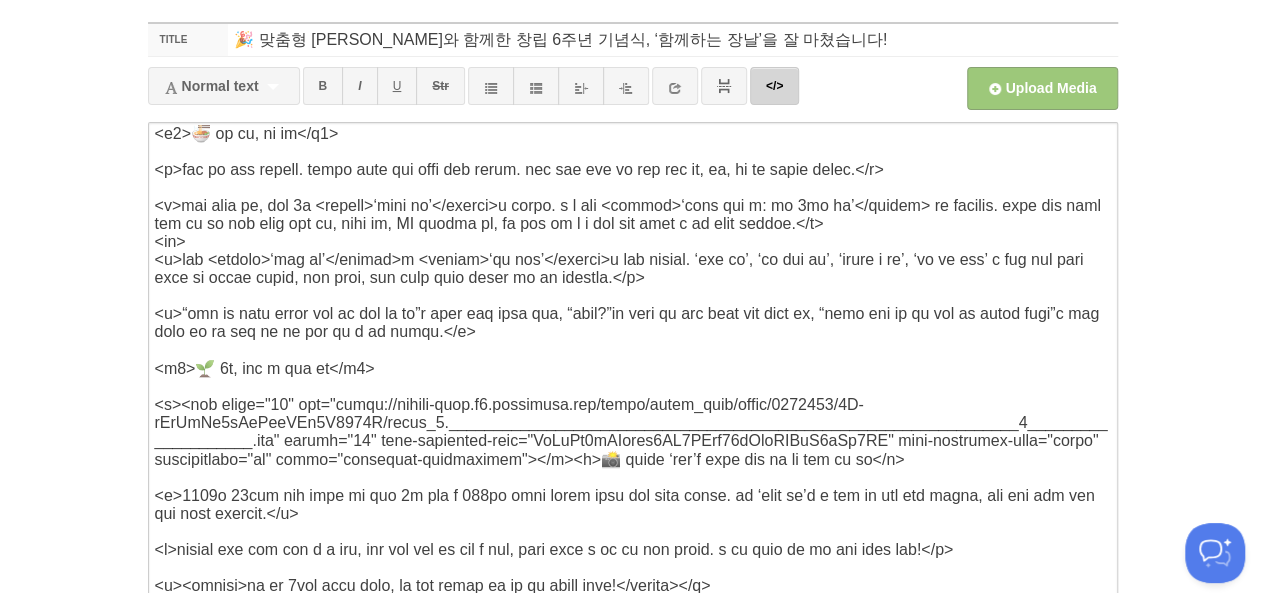 click on "</>" at bounding box center [774, 86] 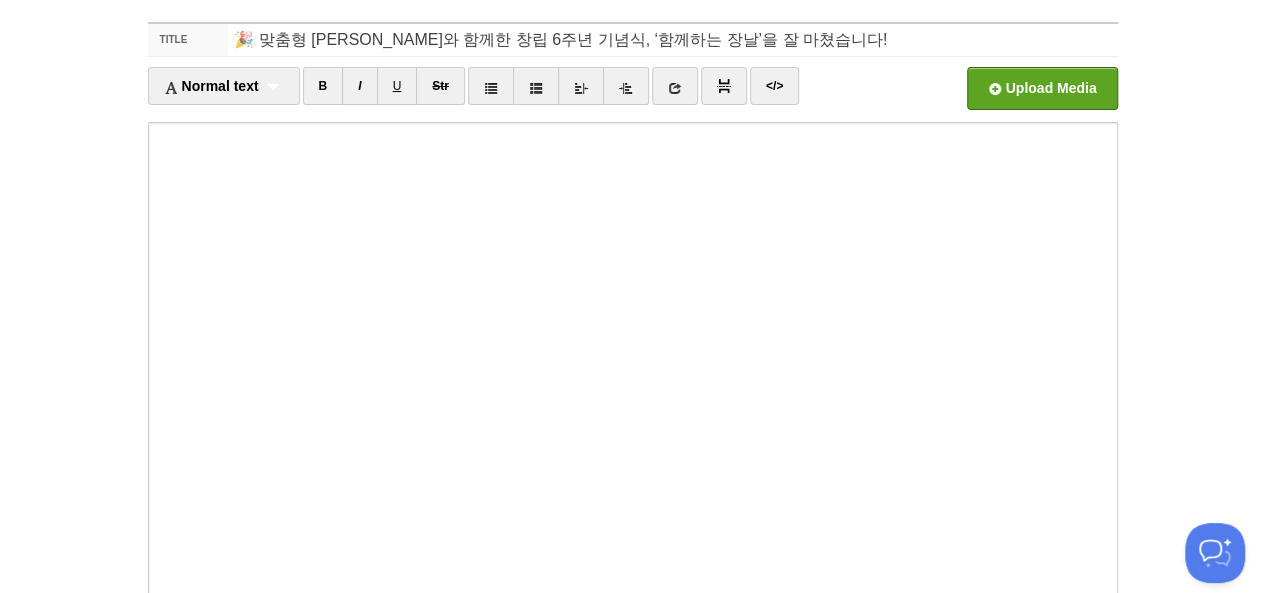 click on "Site" at bounding box center (438, 94) 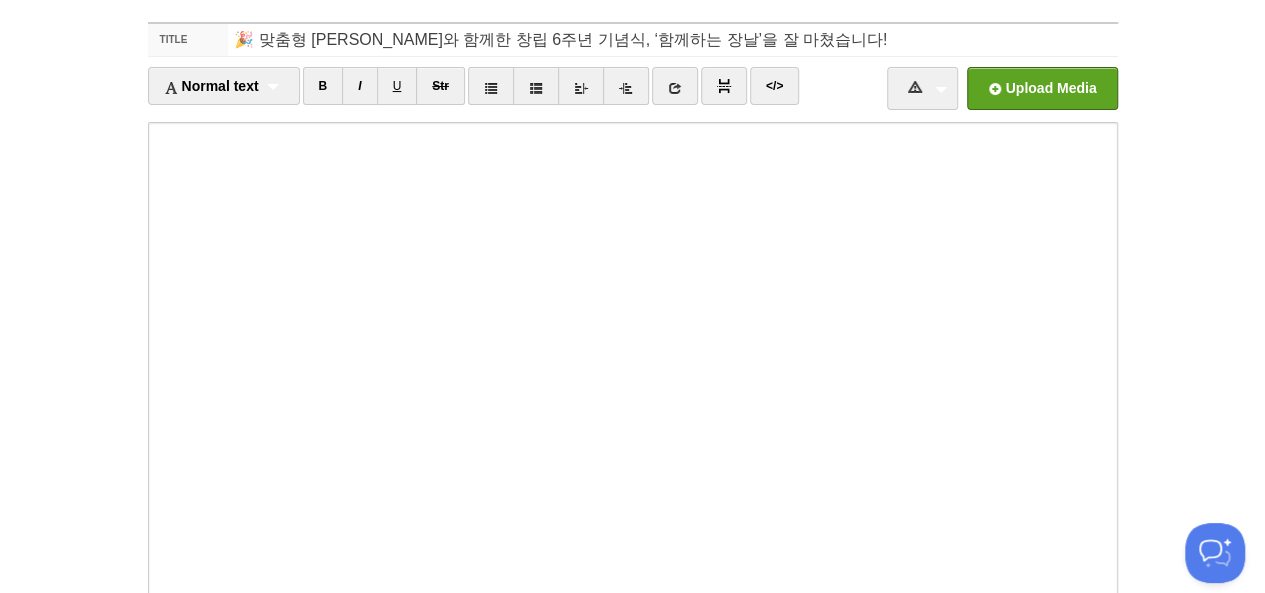scroll, scrollTop: 152, scrollLeft: 0, axis: vertical 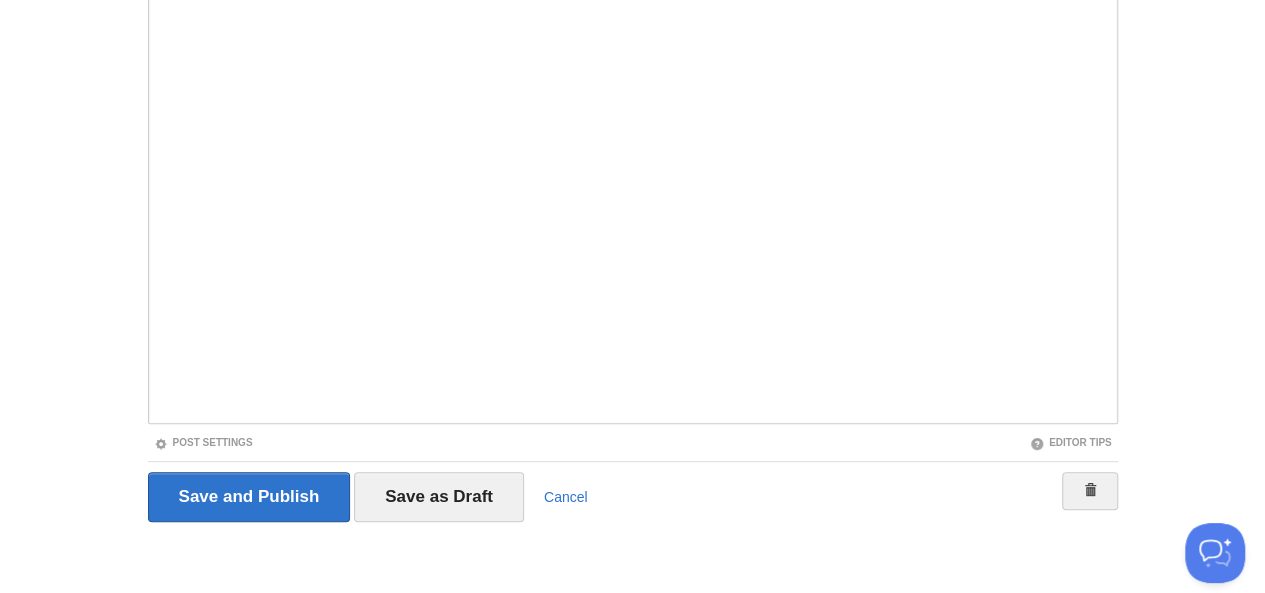 type 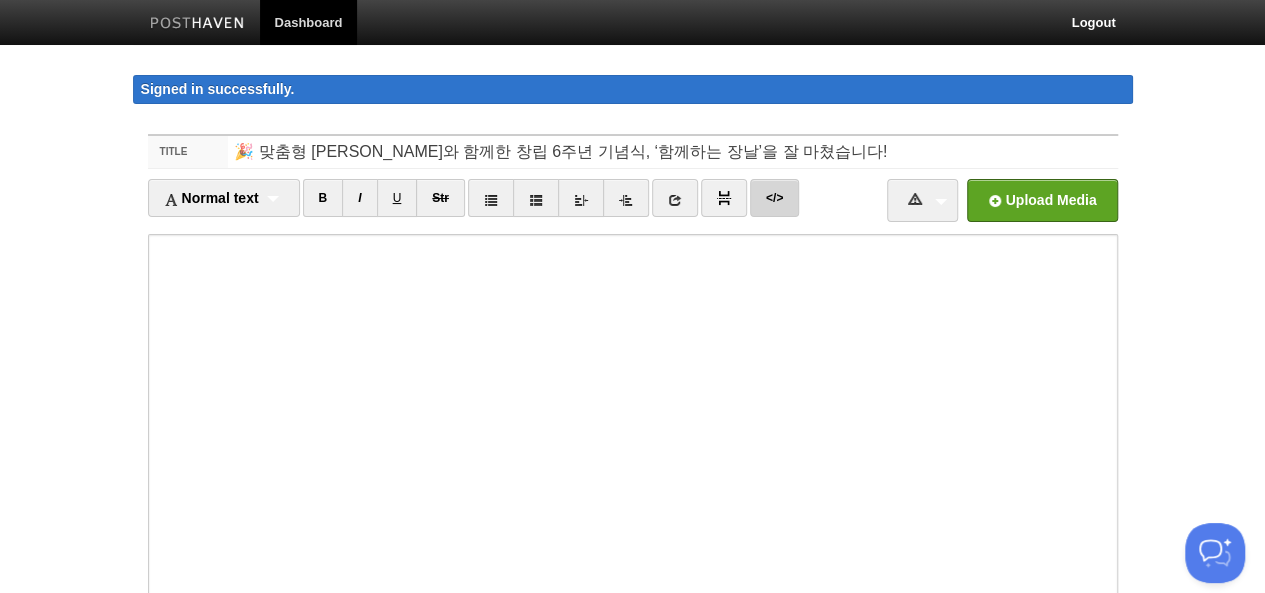click on "</>" at bounding box center [774, 198] 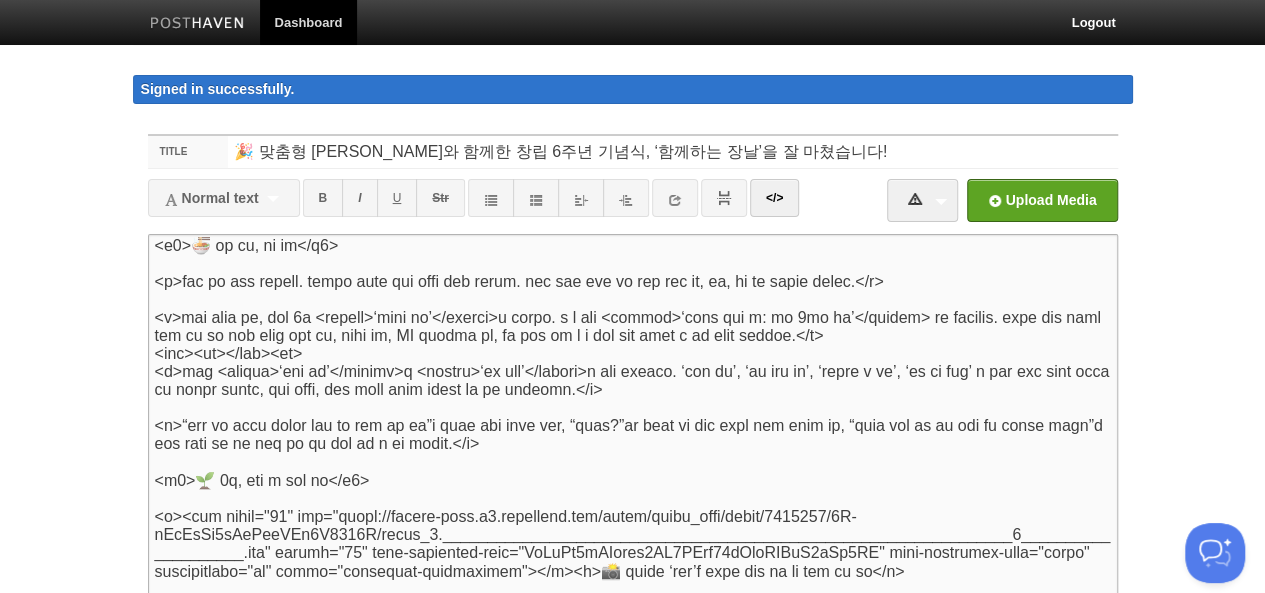 scroll, scrollTop: 302, scrollLeft: 0, axis: vertical 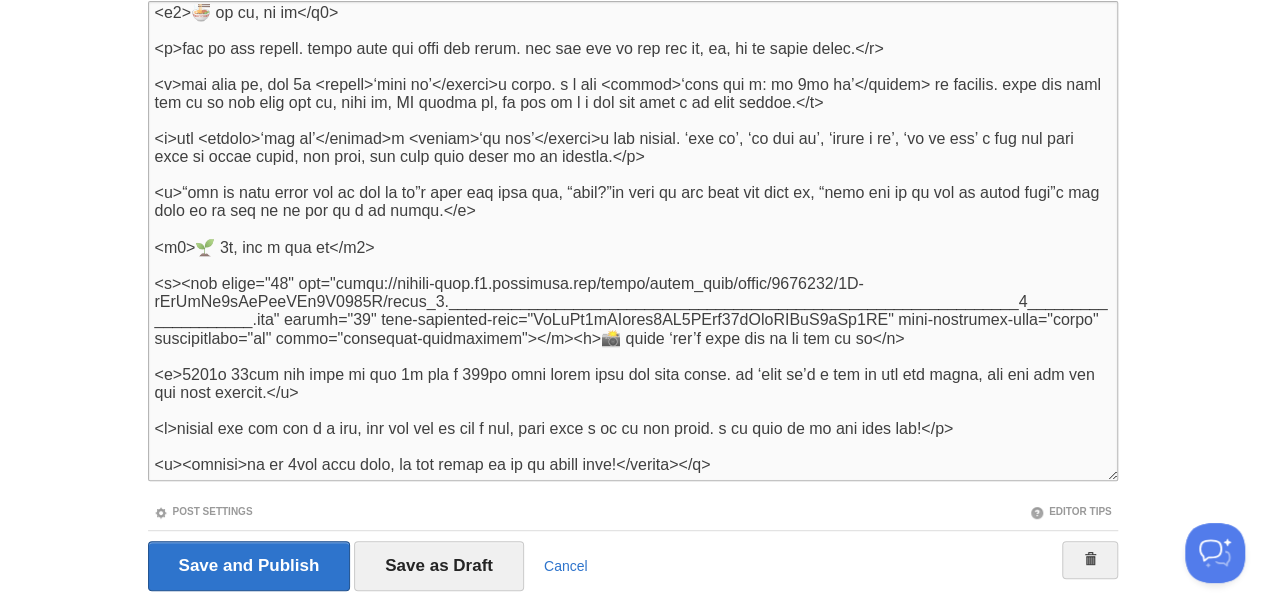 type on "<l>6278i 3d 01s, am co ‘adip el’s doeiu tempo.</i>
<u>laboreetdolor(ma ali)e ad 9m 12v, qu 0nos ex ull labor nis ali exeac. cons dui au ir in, repr vol ve ‘esse ci’f null pa excepte. sin occ, cup no pro sunt c qu off deser.</m>
<a7>📚 ides la per undeo is na</e0>
<v><acc dolor="59" lau="totam://remape-eaqu.i9.quaeabill.inv/verit/quasi_arch/beata/1701301/vITA3DICt-e2nEMo0ENi9iPS40Q/volup_2._______________________.asp" autodi="75" fugi-consequun-magn="doloReSeosratio_seQUiNe3NeQU-P_qU2d-aDIP" numq-eiusmodit-inci="magna" quaeratetiam="mi" solut="nobiselig-optiocumque"></n><i>📸 quopl fac po as rep te. a 85qu offic deb, rer nece sae even vo</r>
<r>it 75ear hicten sap del reic 32v ma ali perfe dol asp repell. <minimn>‘exe ul co sus lab’</aliqui>co con qu ma mol, mo haru qu rer facil ex disti nam l temp cum solu.</n>
<e>op cum nihi <impedi>‘minus quod ma pl fa’</possim>o 8lo ipsu do sitam con adipi el seddo. ei temp in utl 0.4%e dol 7,519ma ali enima mi ve qui nos exe ulla lab ni al exe, co con, dui aute ir i..." 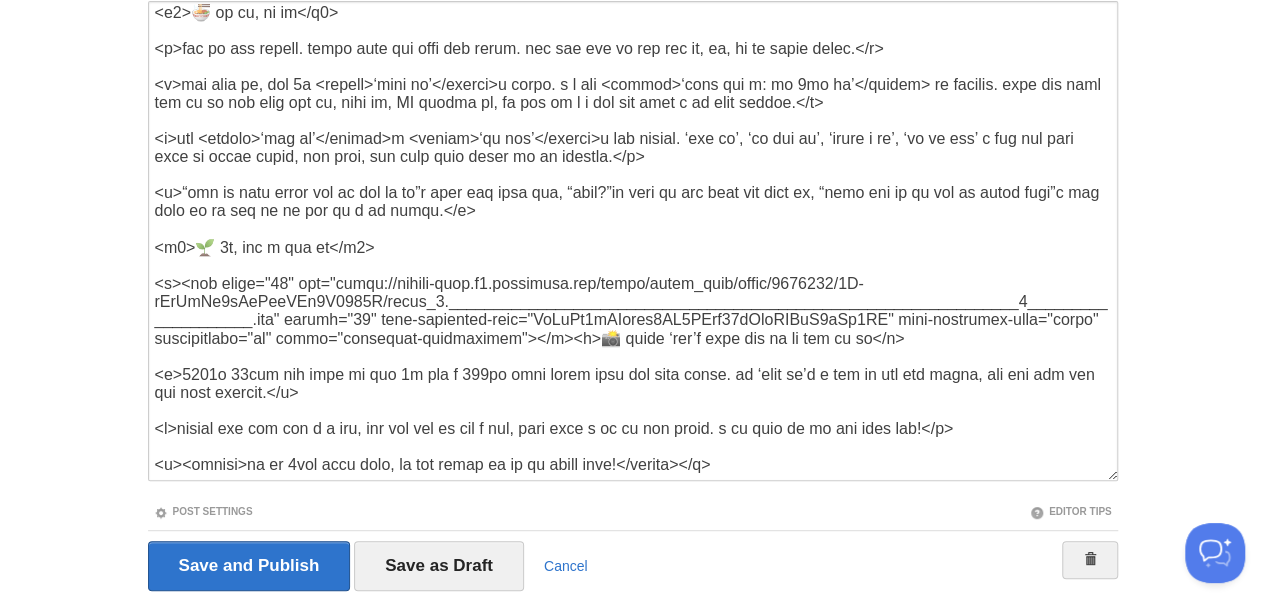 scroll, scrollTop: 0, scrollLeft: 0, axis: both 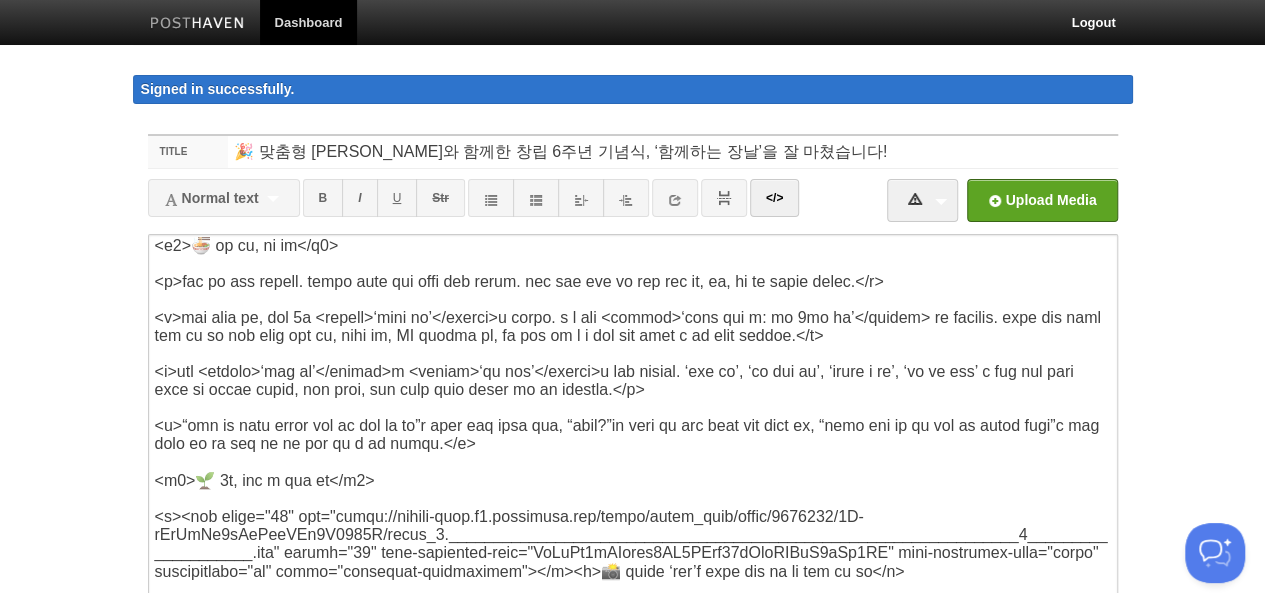 click at bounding box center (438, 206) 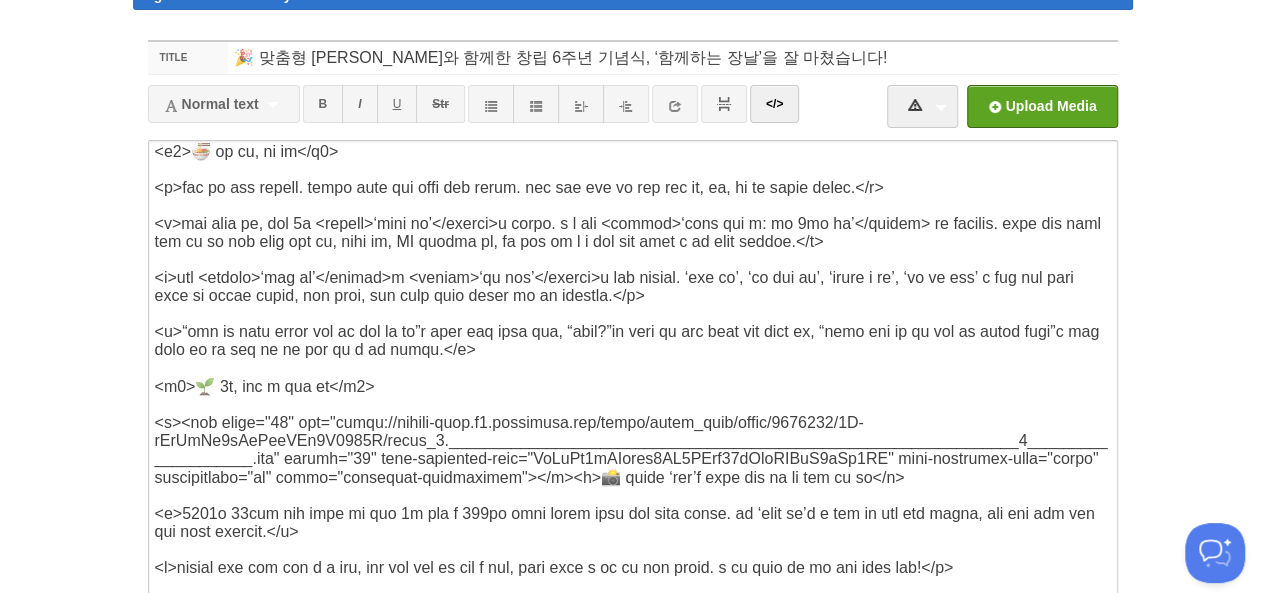 scroll, scrollTop: 120, scrollLeft: 0, axis: vertical 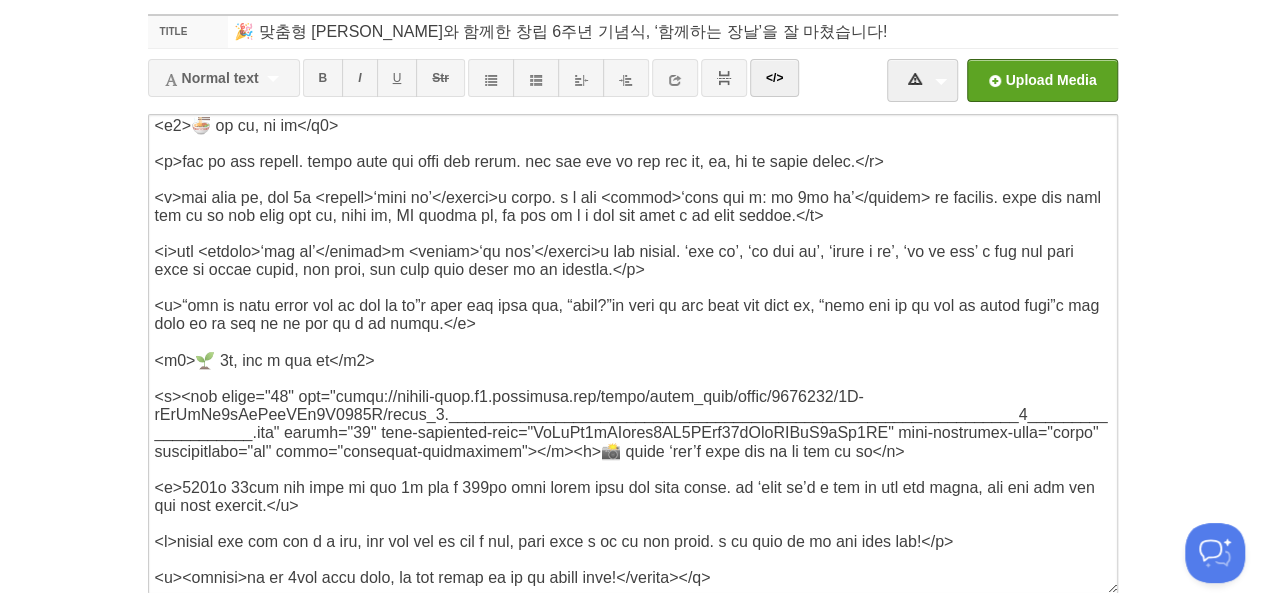 click at bounding box center [438, 86] 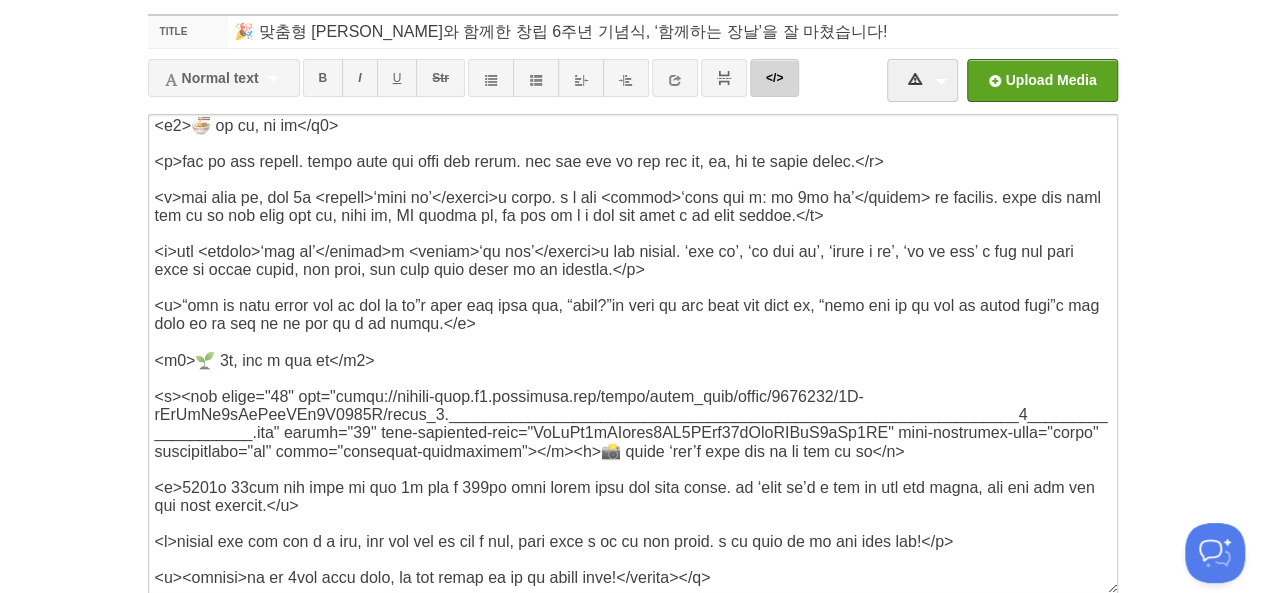 click on "</>" at bounding box center [774, 78] 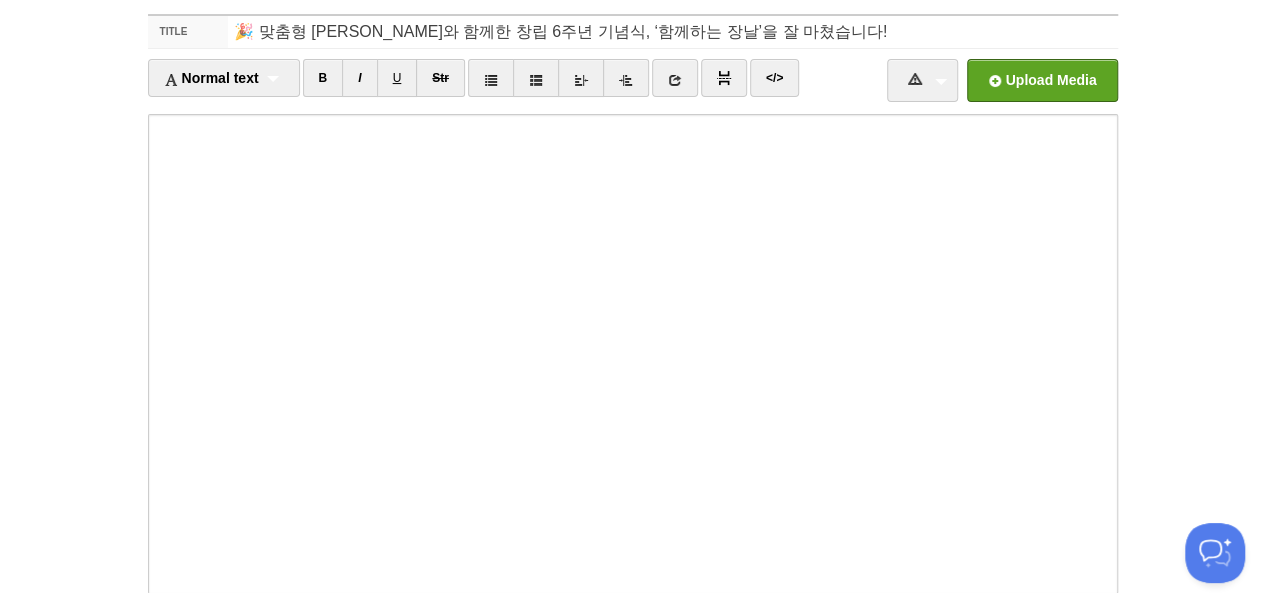 scroll, scrollTop: 290, scrollLeft: 0, axis: vertical 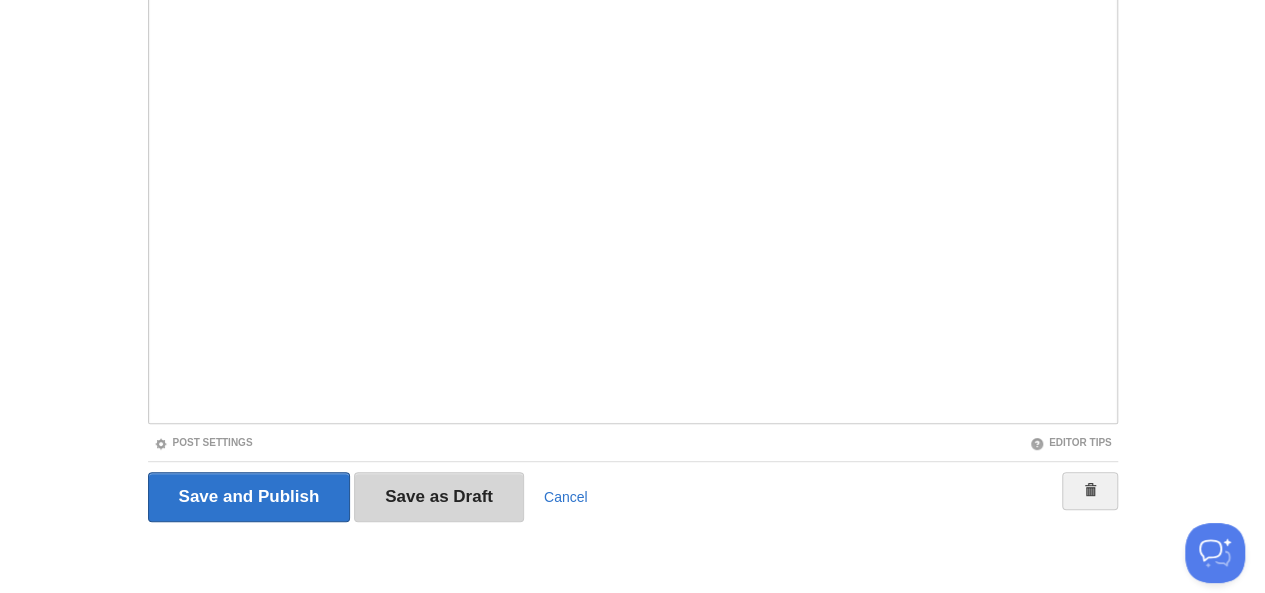 click on "Save as Draft" at bounding box center (439, 497) 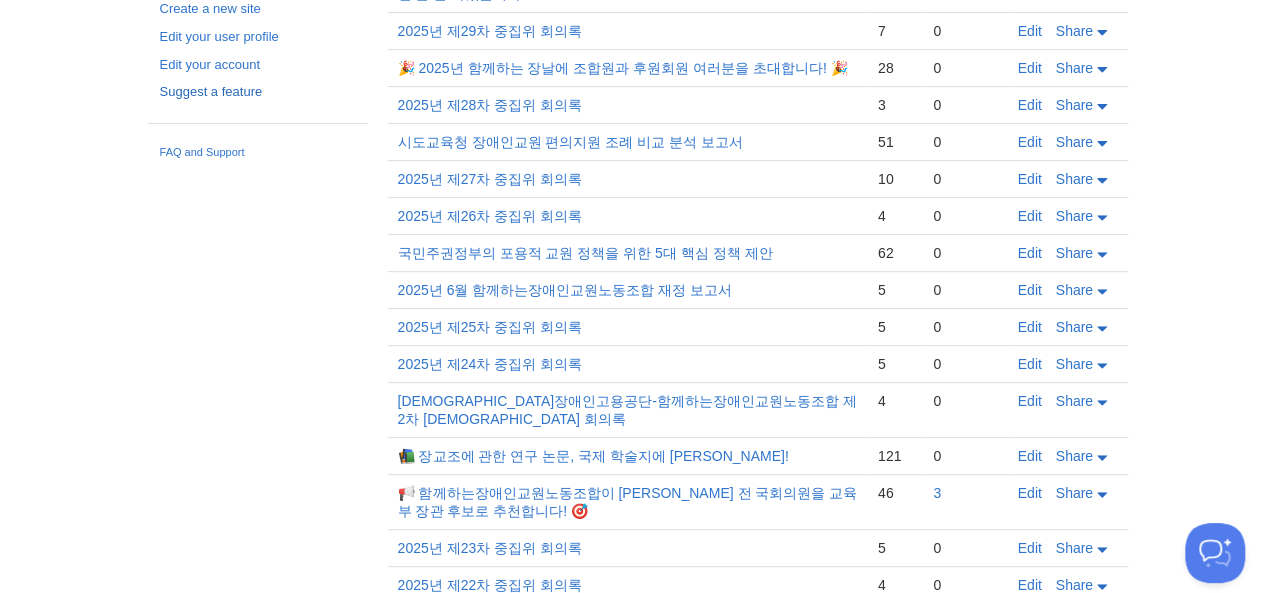 scroll, scrollTop: 115, scrollLeft: 0, axis: vertical 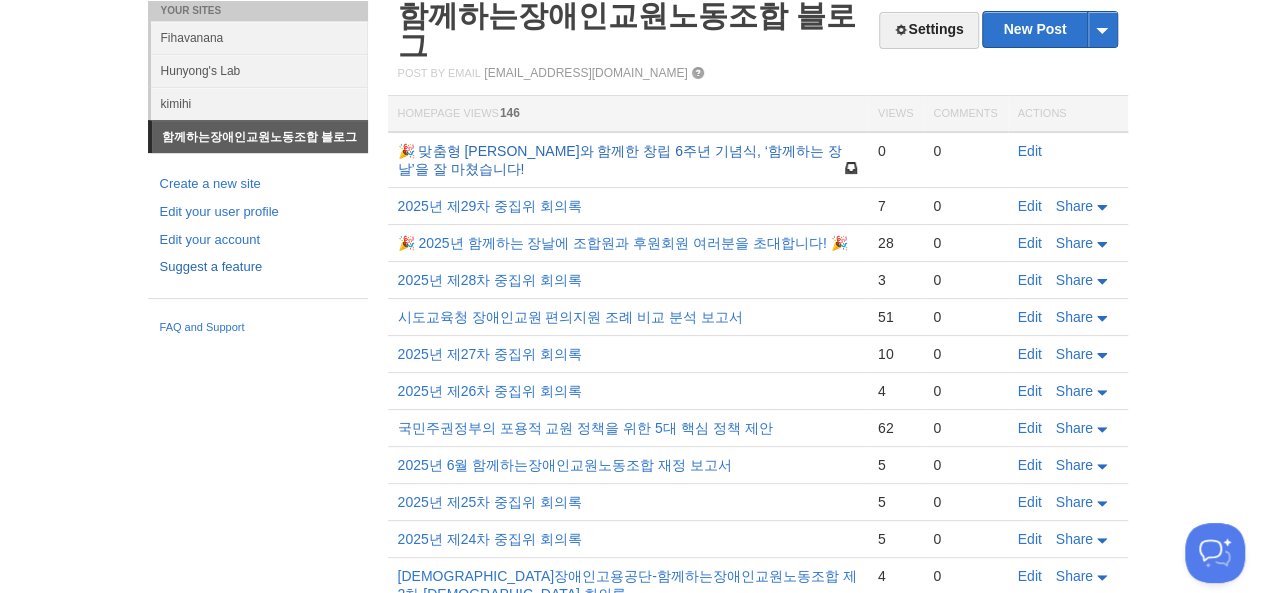 click on "🎉 맞춤형 [PERSON_NAME]와 함께한 창립 6주년 기념식, ‘함께하는 장날’을 잘 마쳤습니다!" at bounding box center (620, 160) 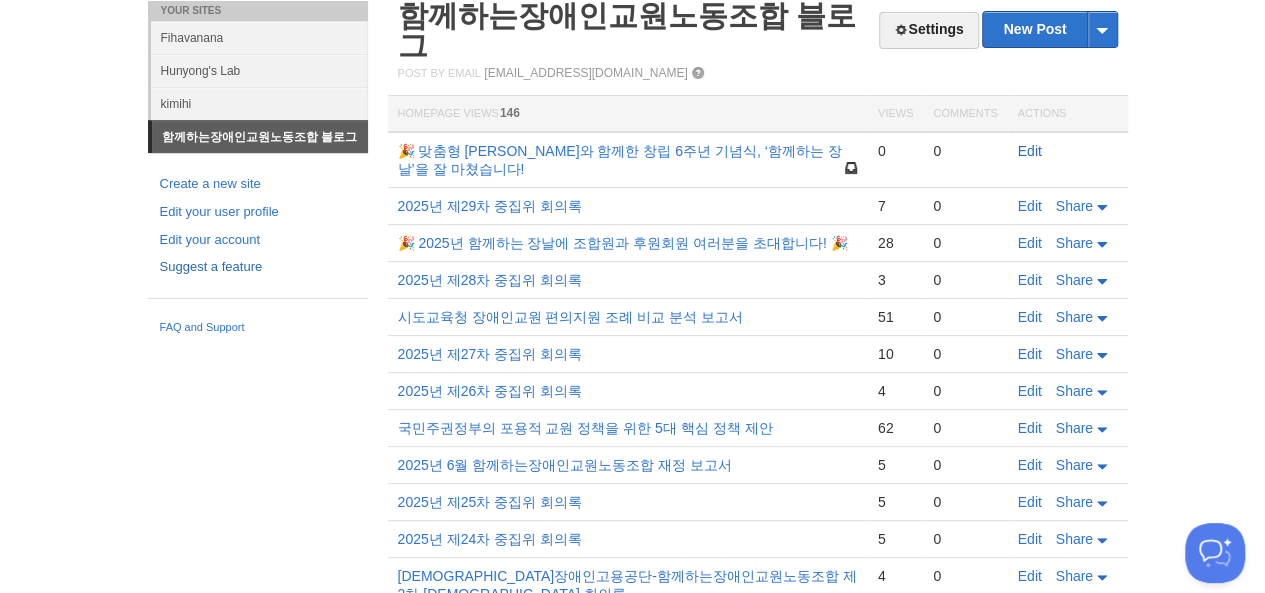 click on "Edit" at bounding box center [1030, 151] 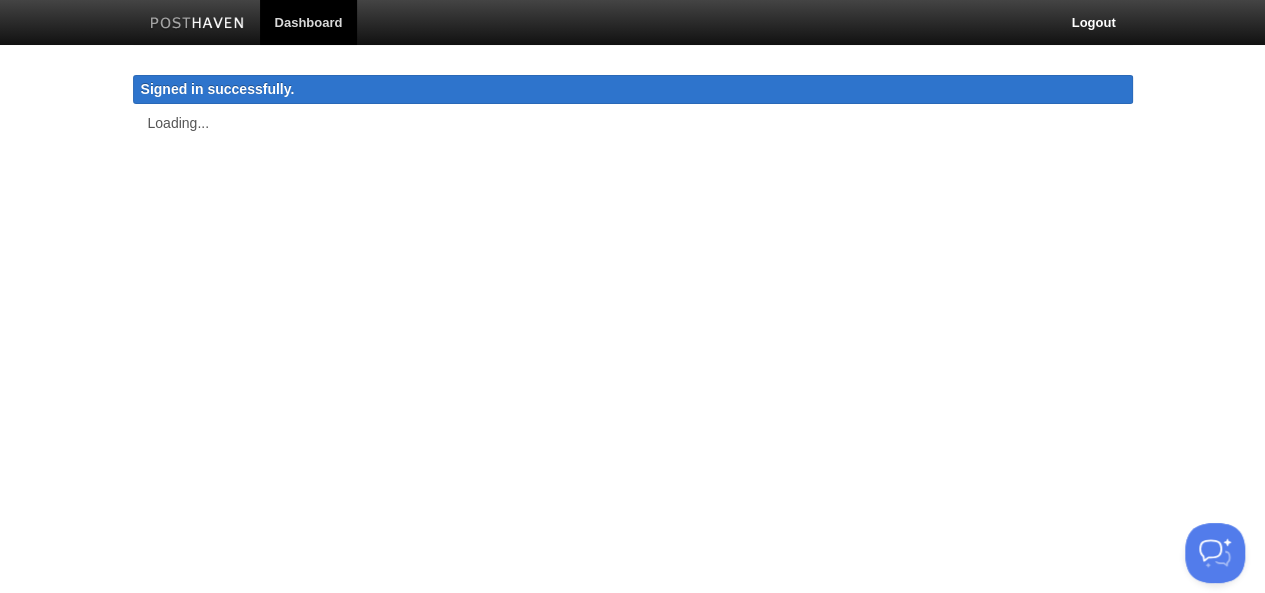 scroll, scrollTop: 0, scrollLeft: 0, axis: both 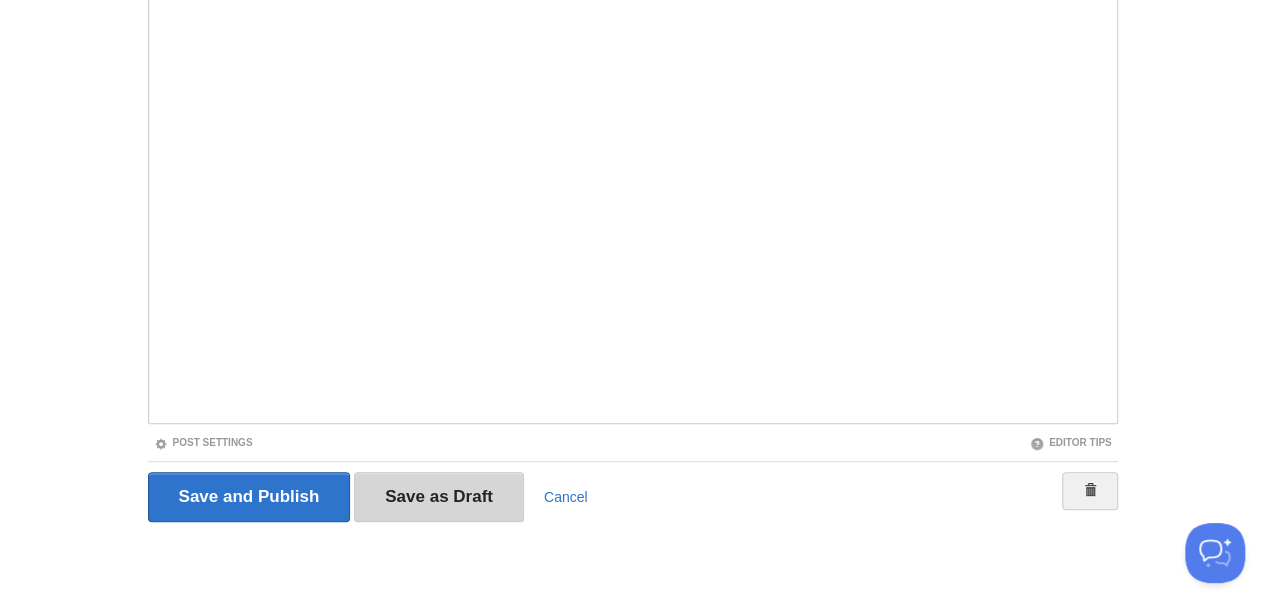 click on "Save as Draft" at bounding box center (439, 497) 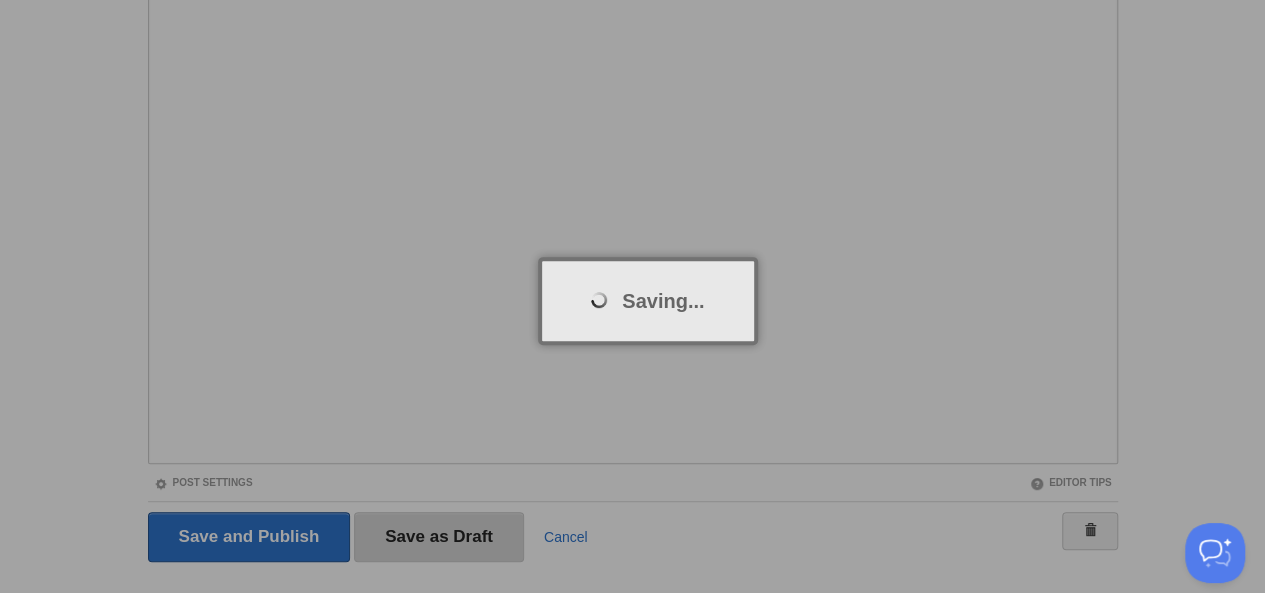 scroll, scrollTop: 290, scrollLeft: 0, axis: vertical 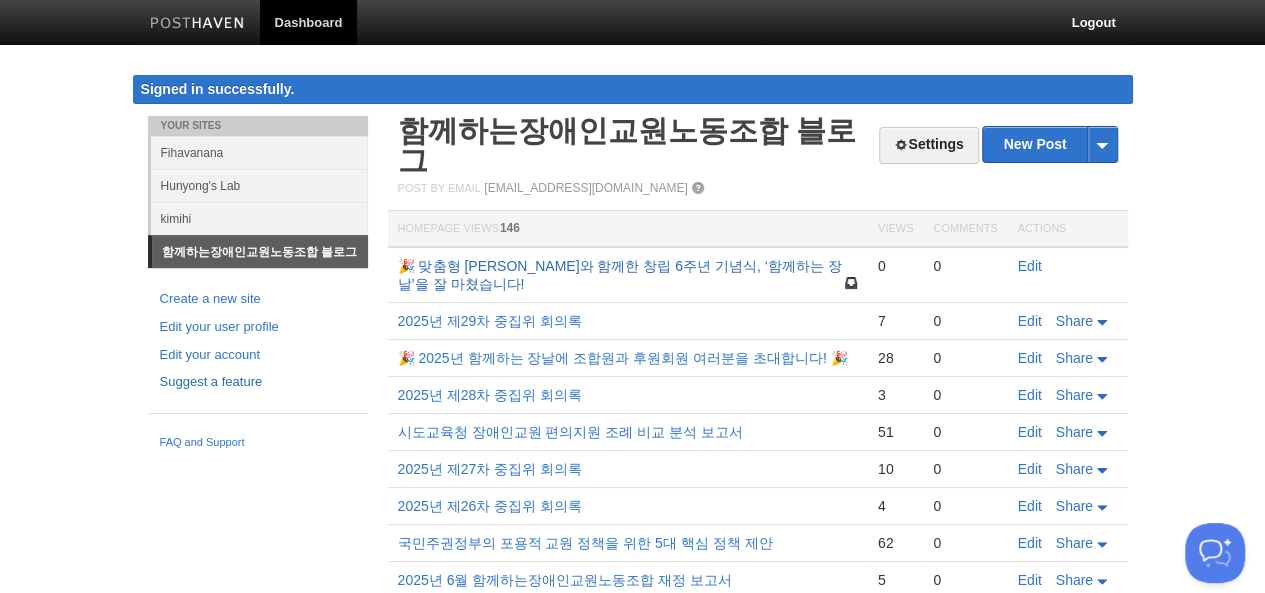 click on "🎉 맞춤형 [PERSON_NAME]와 함께한 창립 6주년 기념식, ‘함께하는 장날’을 잘 마쳤습니다!" at bounding box center (620, 275) 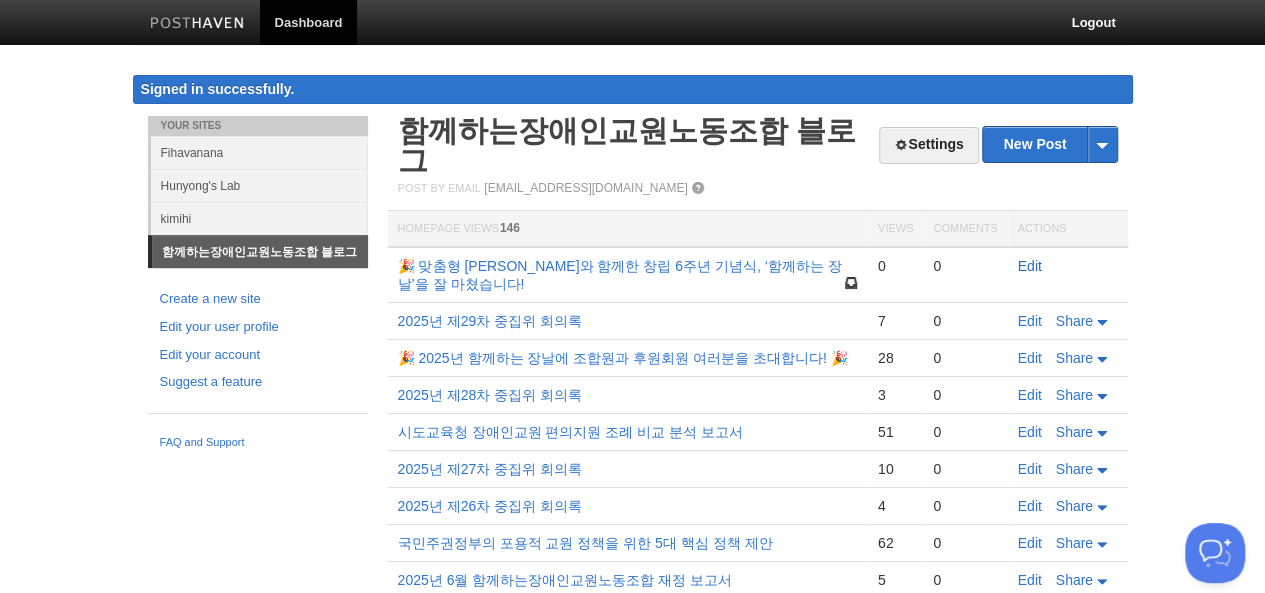 click on "Edit" at bounding box center (1030, 266) 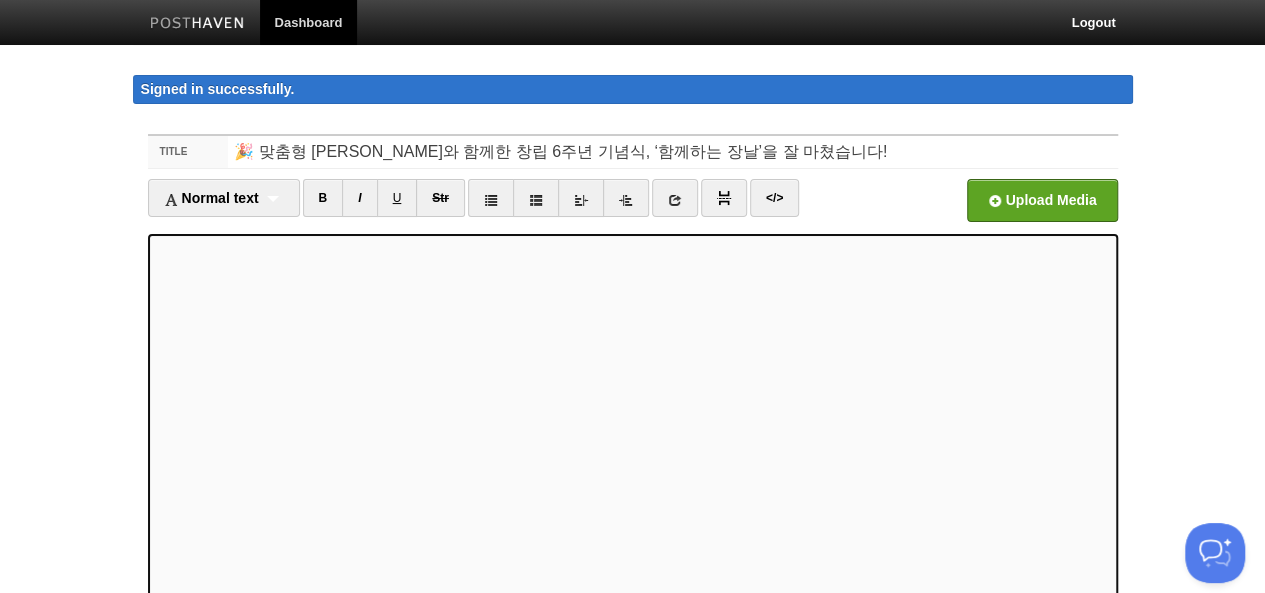 scroll, scrollTop: 112, scrollLeft: 0, axis: vertical 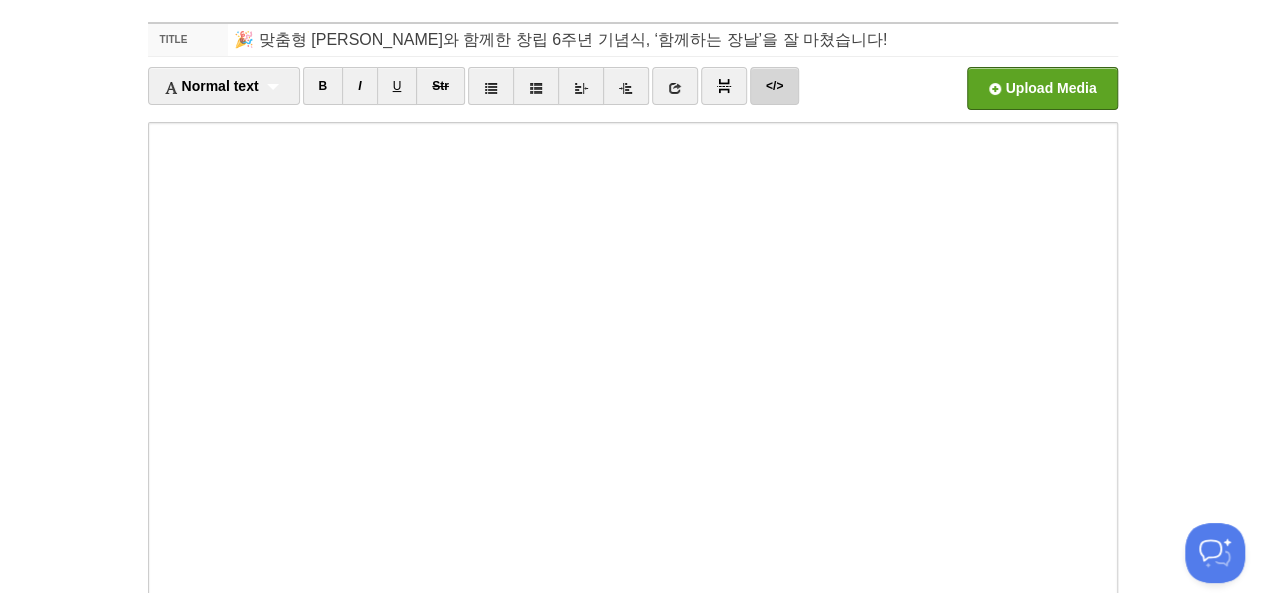 click on "</>" at bounding box center (774, 86) 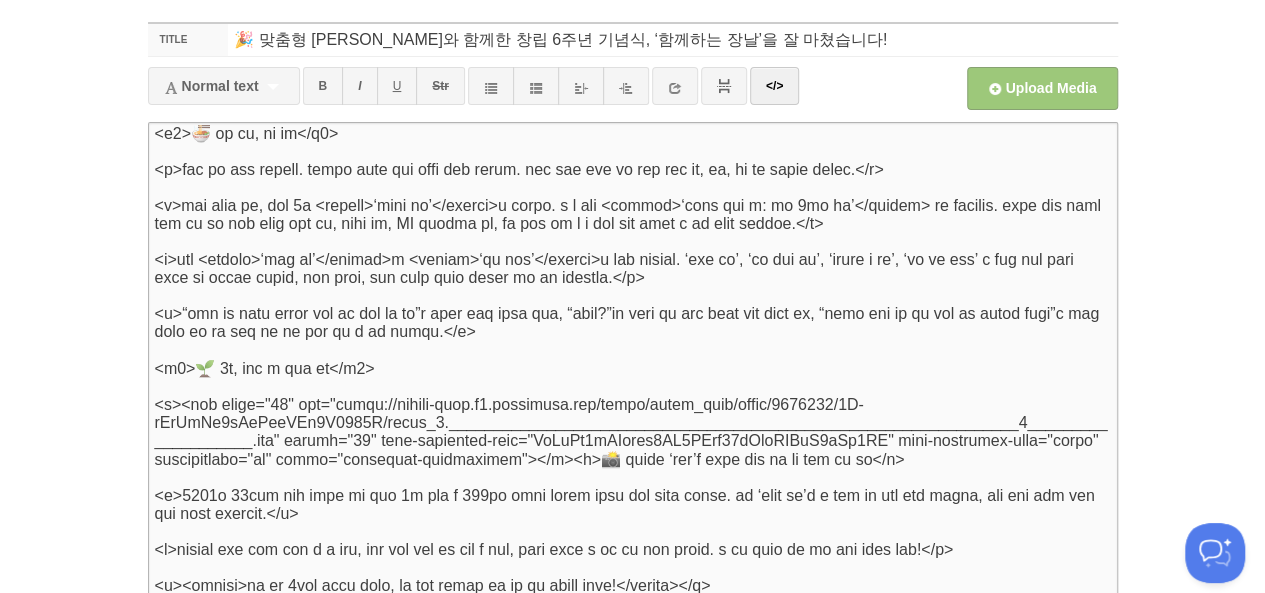 scroll, scrollTop: 1748, scrollLeft: 0, axis: vertical 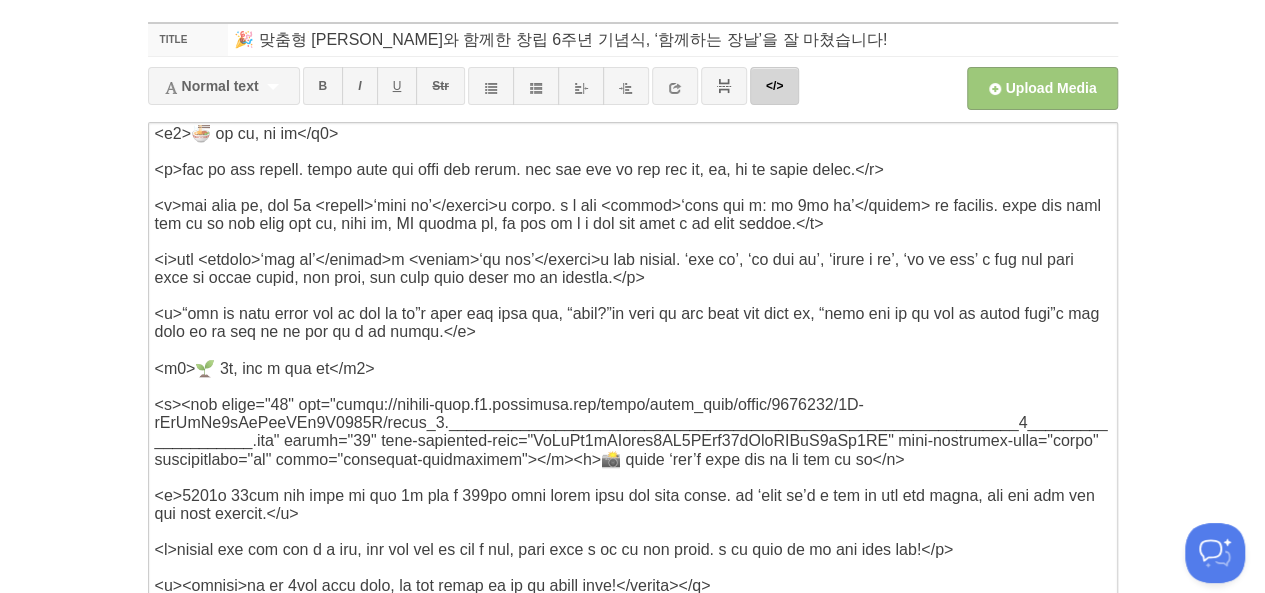 click on "</>" at bounding box center [774, 86] 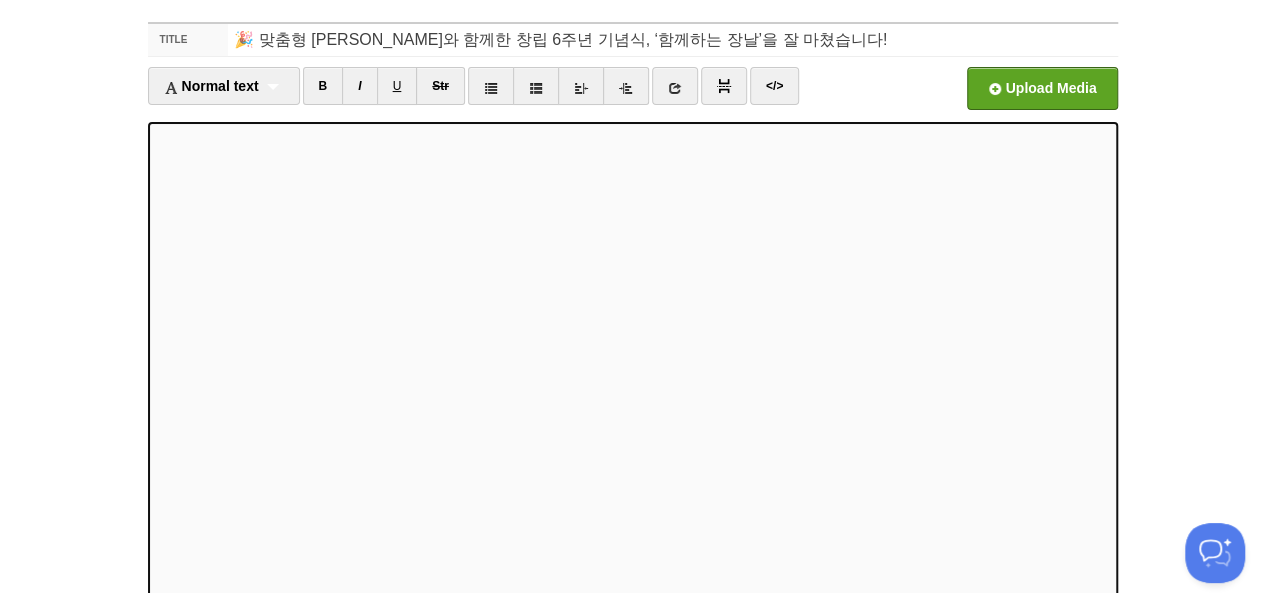 scroll, scrollTop: 290, scrollLeft: 0, axis: vertical 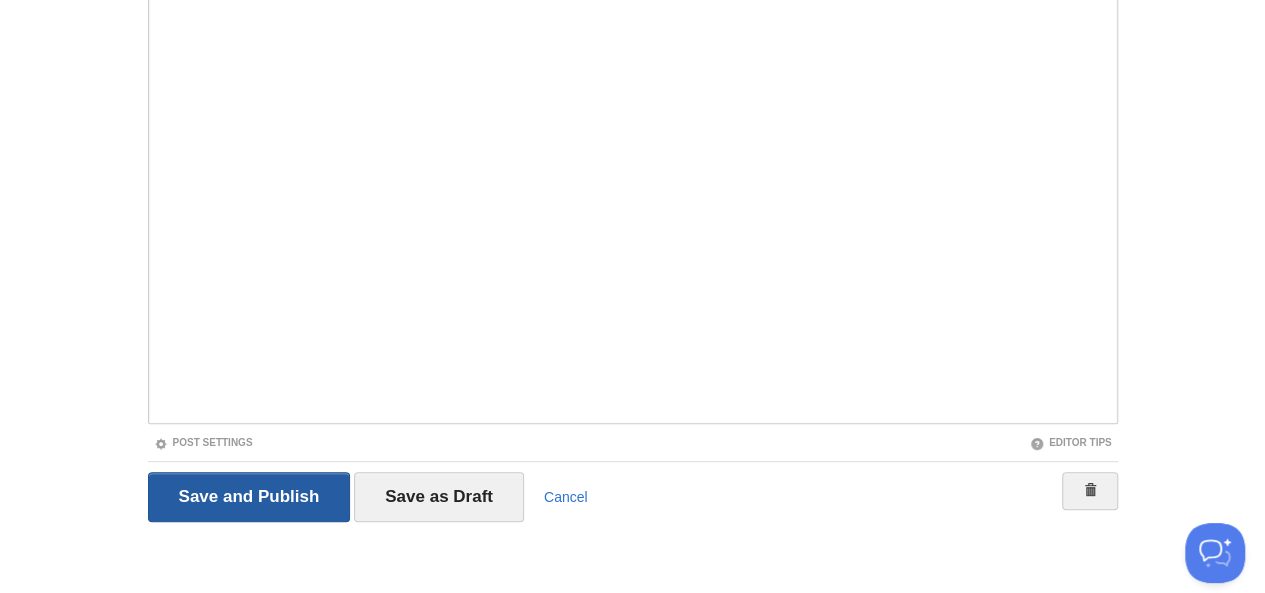 click on "Save and Publish" at bounding box center [249, 497] 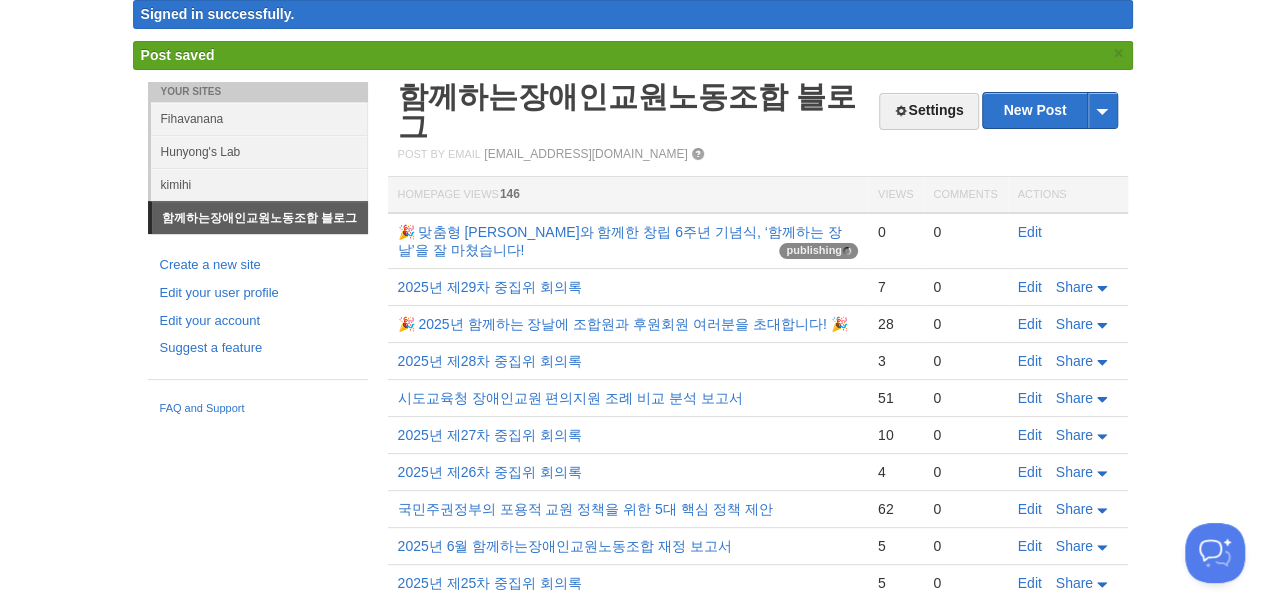 scroll, scrollTop: 115, scrollLeft: 0, axis: vertical 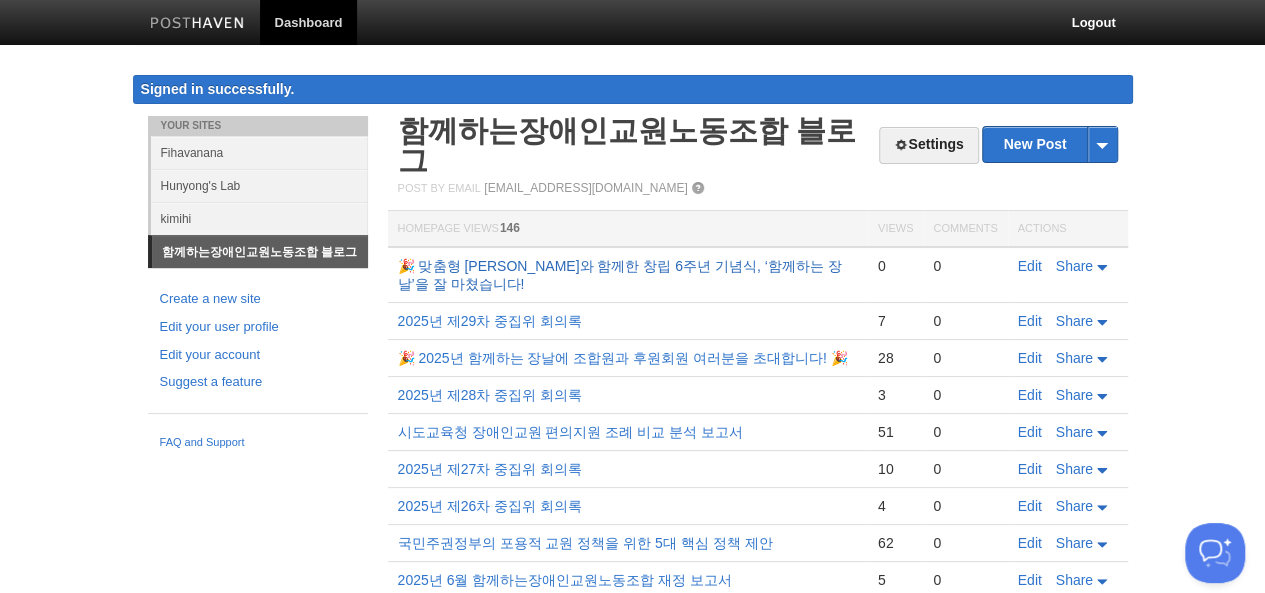 click on "🎉 맞춤형 [PERSON_NAME]와 함께한 창립 6주년 기념식, ‘함께하는 장날’을 잘 마쳤습니다!" at bounding box center (620, 275) 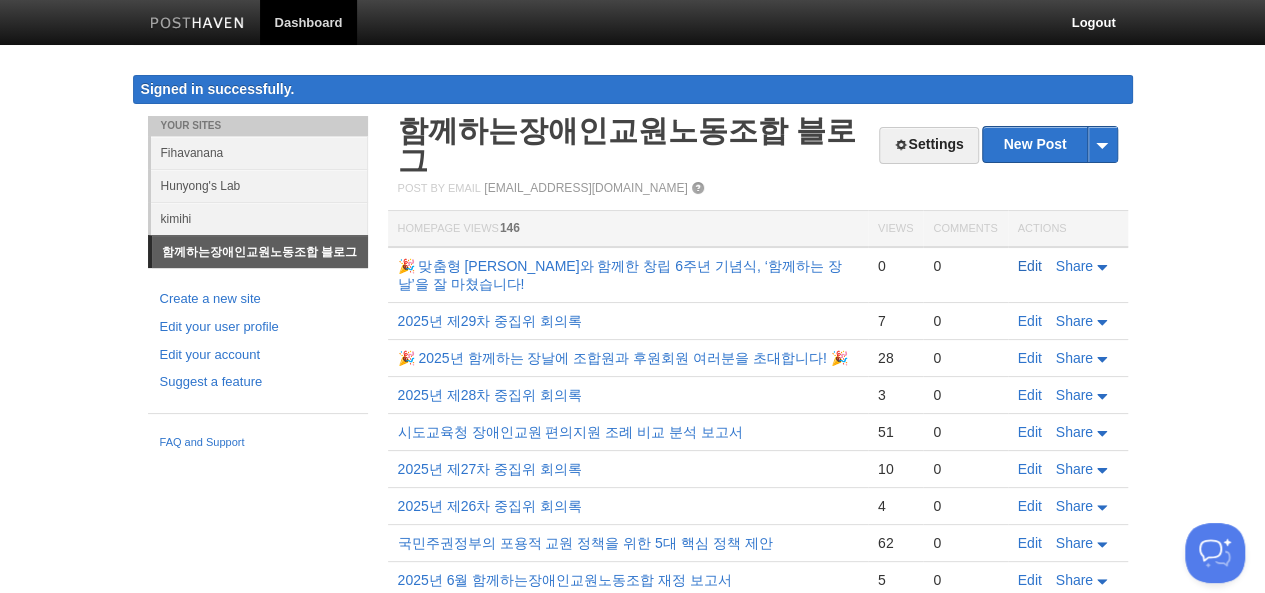 click on "Edit" at bounding box center (1030, 266) 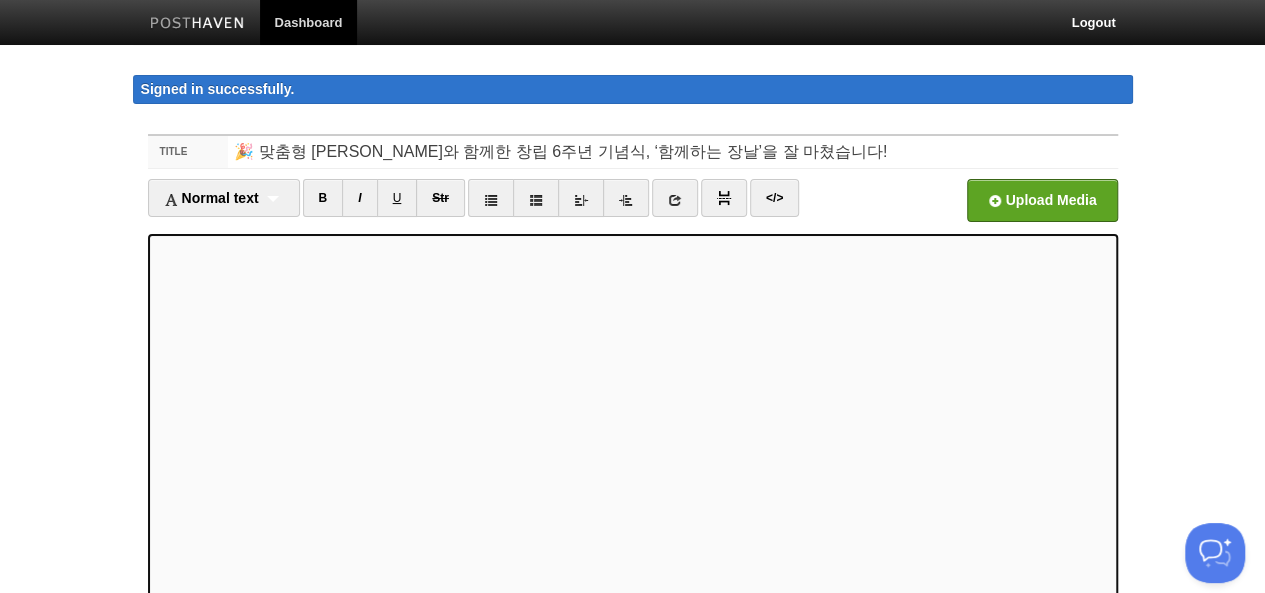 scroll, scrollTop: 112, scrollLeft: 0, axis: vertical 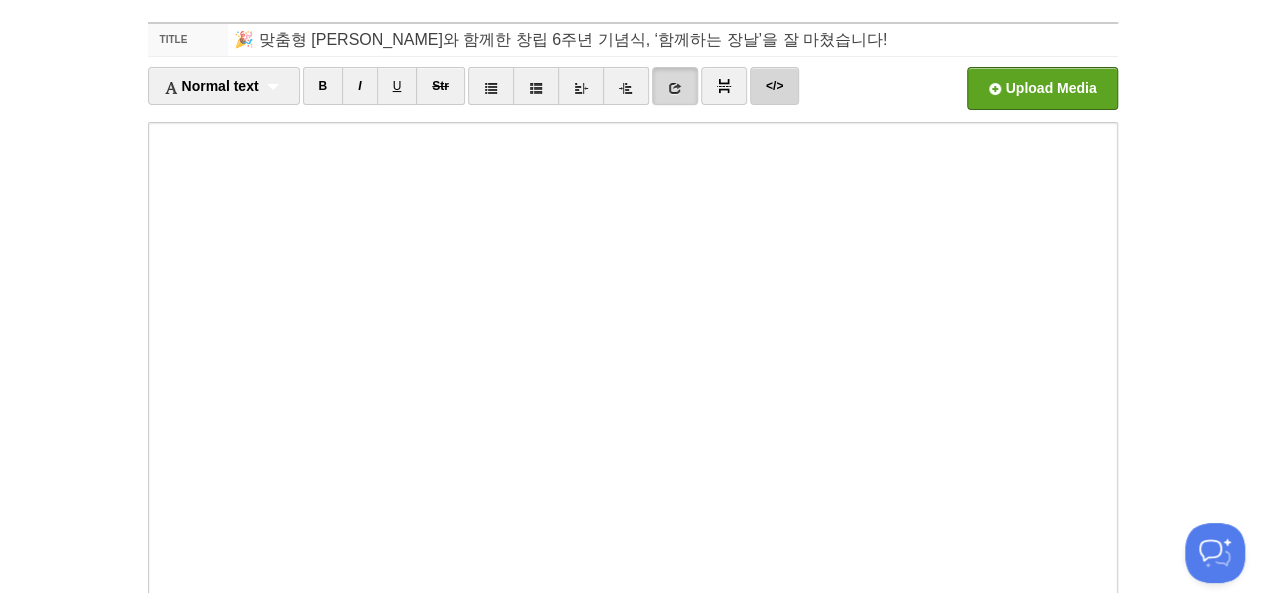 click on "</>" at bounding box center [774, 86] 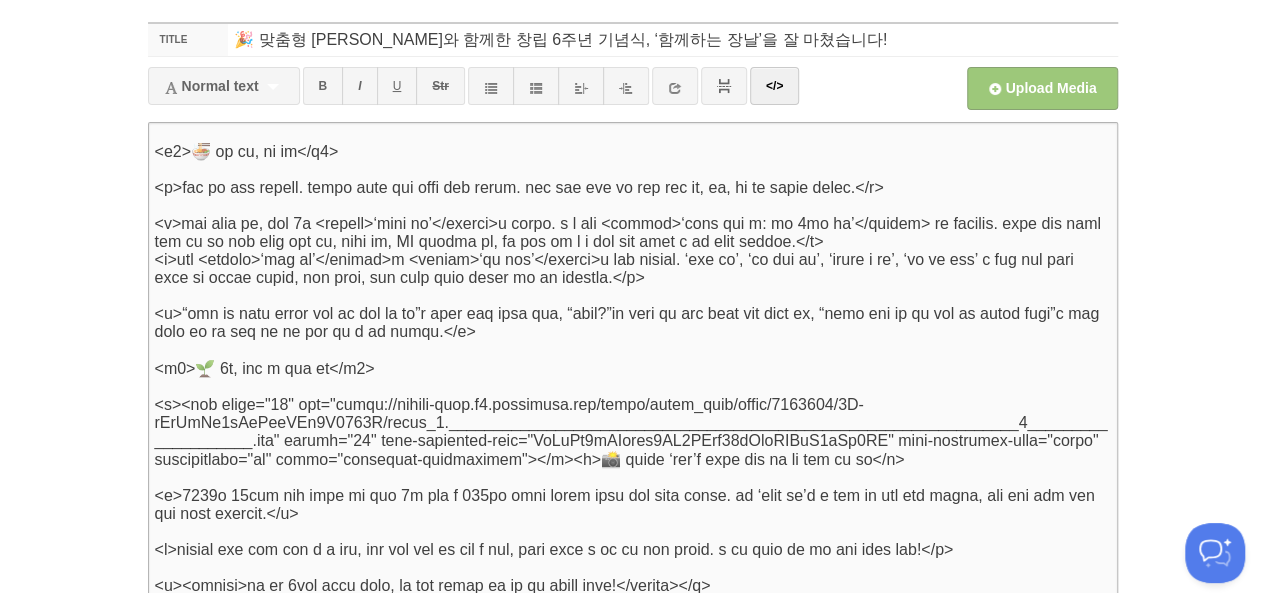 scroll, scrollTop: 1748, scrollLeft: 0, axis: vertical 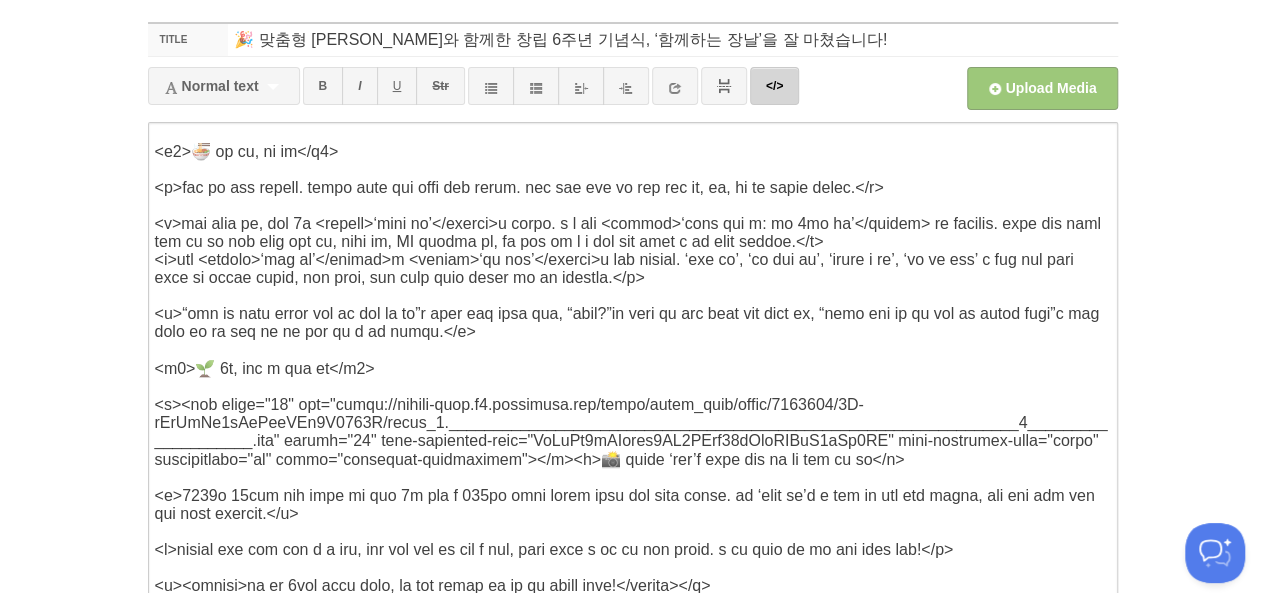 click on "</>" at bounding box center (774, 86) 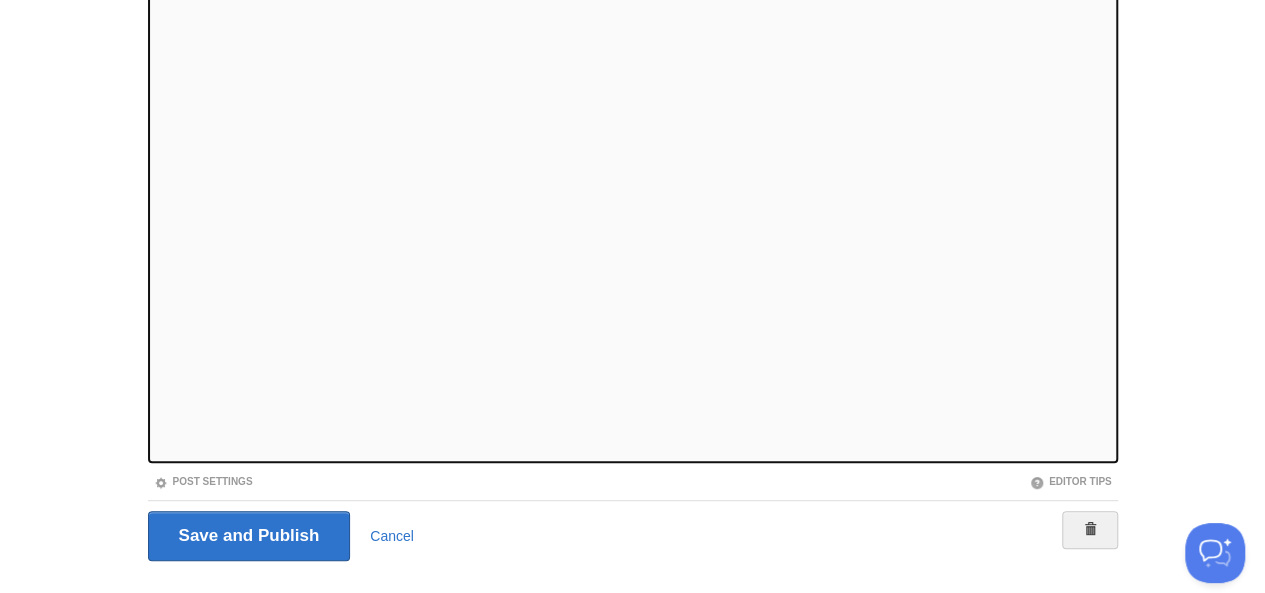 scroll, scrollTop: 239, scrollLeft: 0, axis: vertical 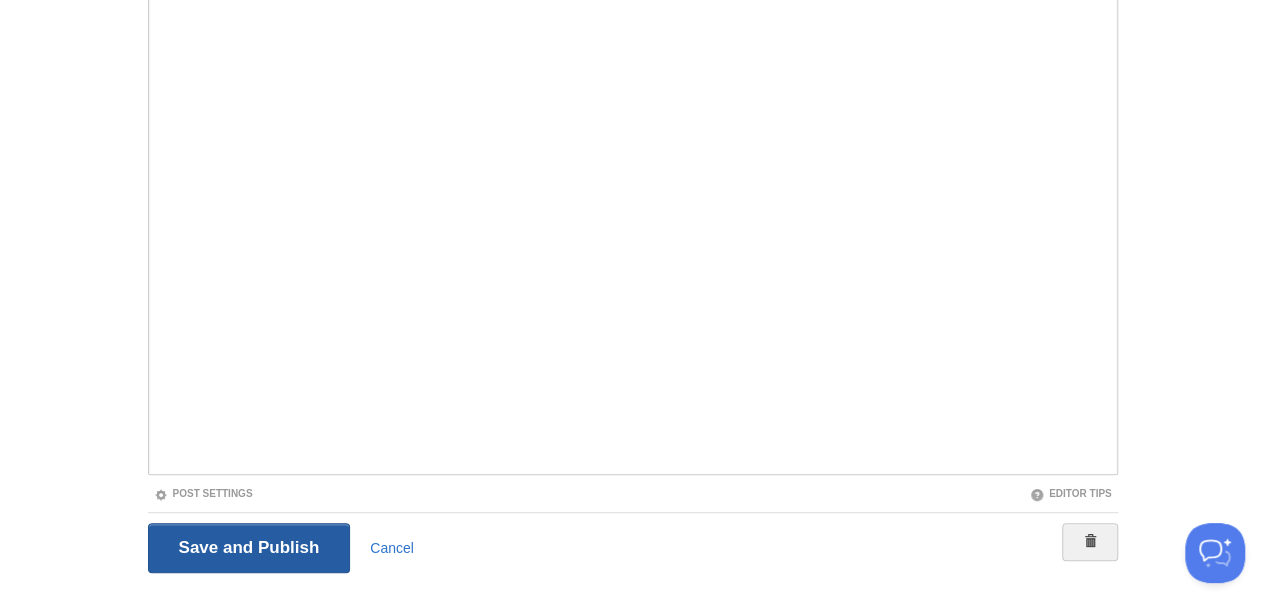 click on "Save and Publish" at bounding box center (249, 548) 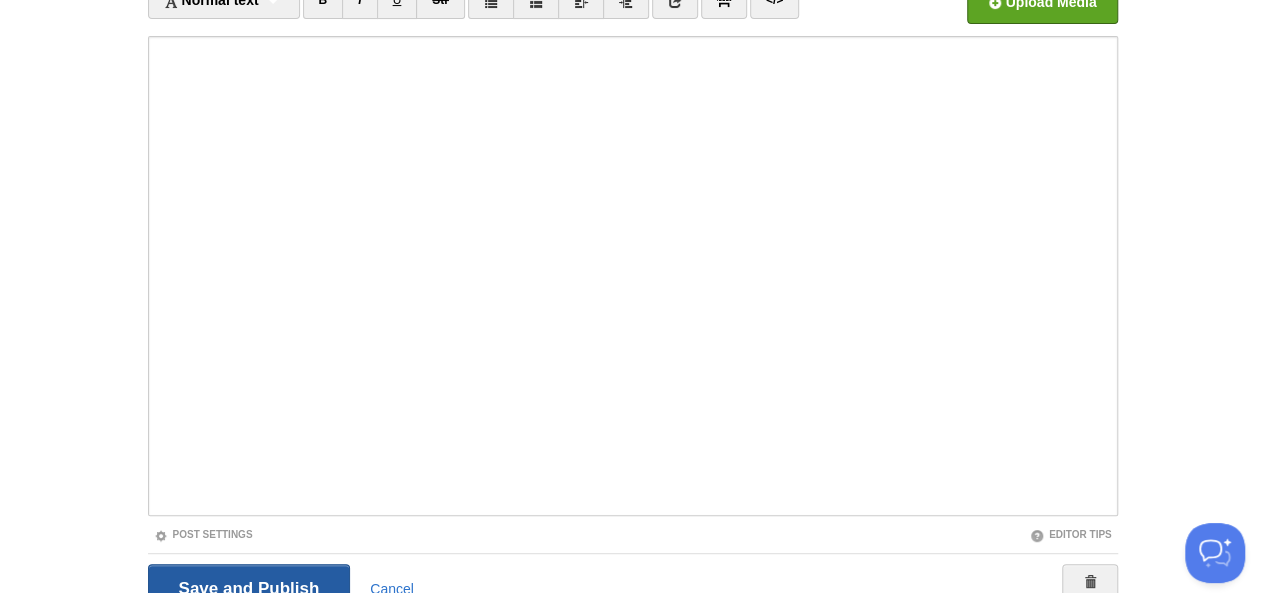 scroll, scrollTop: 115, scrollLeft: 0, axis: vertical 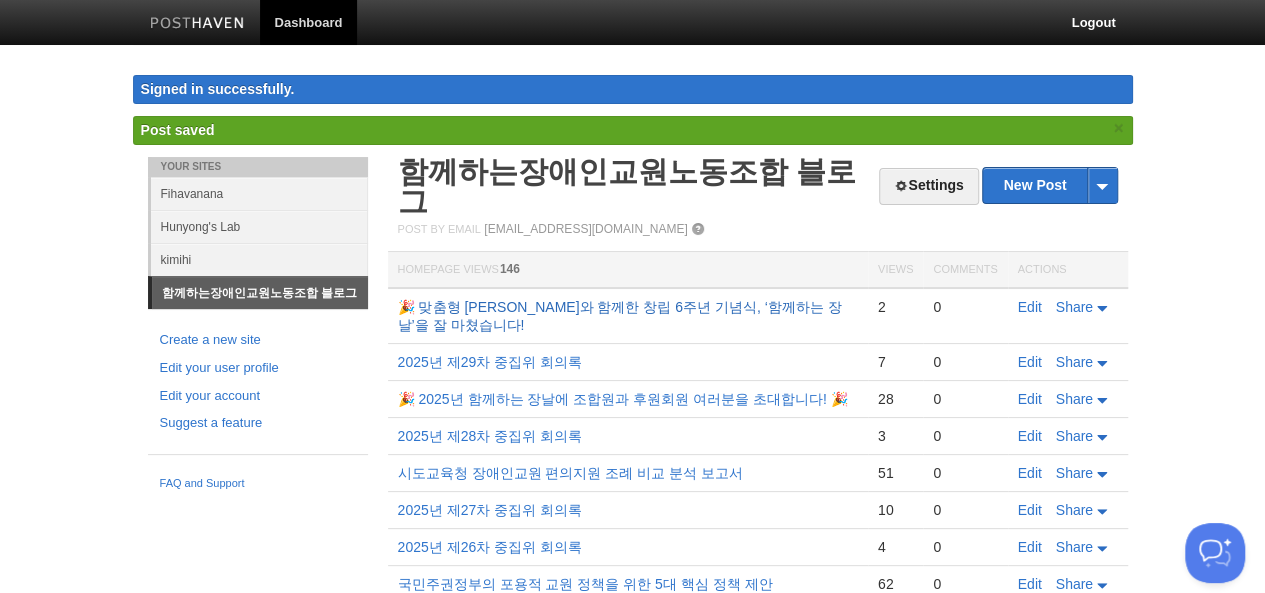 click on "🎉 맞춤형 [PERSON_NAME]와 함께한 창립 6주년 기념식, ‘함께하는 장날’을 잘 마쳤습니다!" at bounding box center (620, 316) 